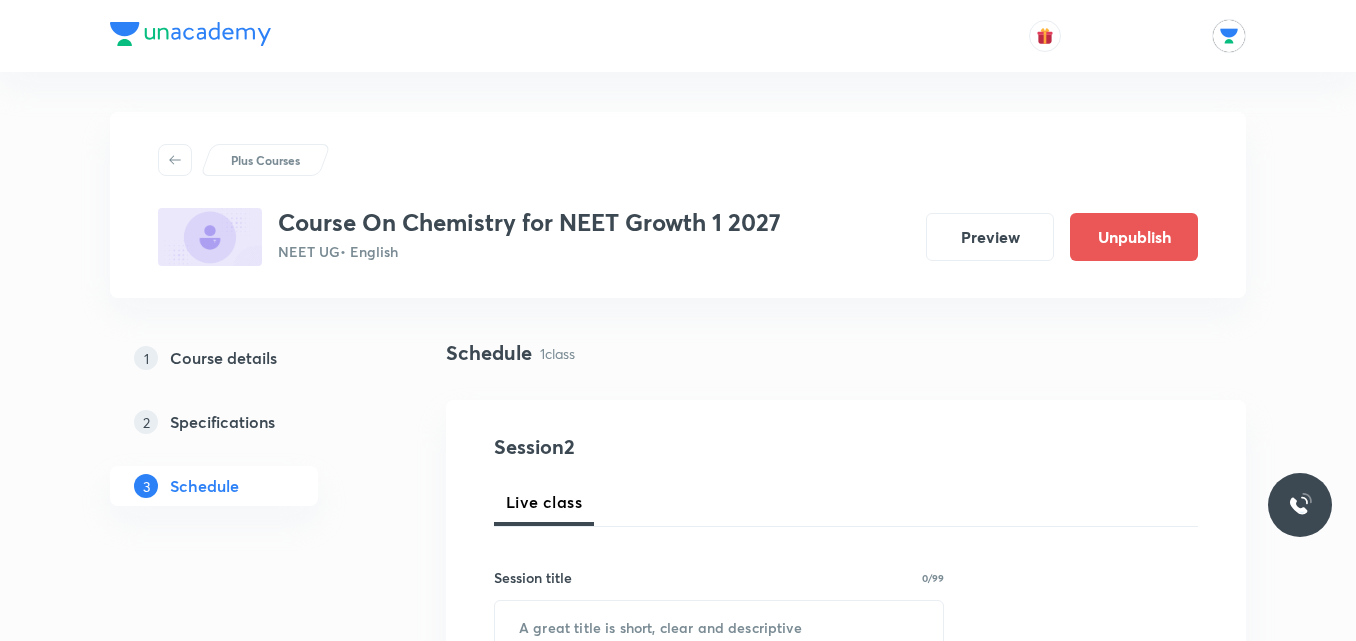 scroll, scrollTop: 1117, scrollLeft: 0, axis: vertical 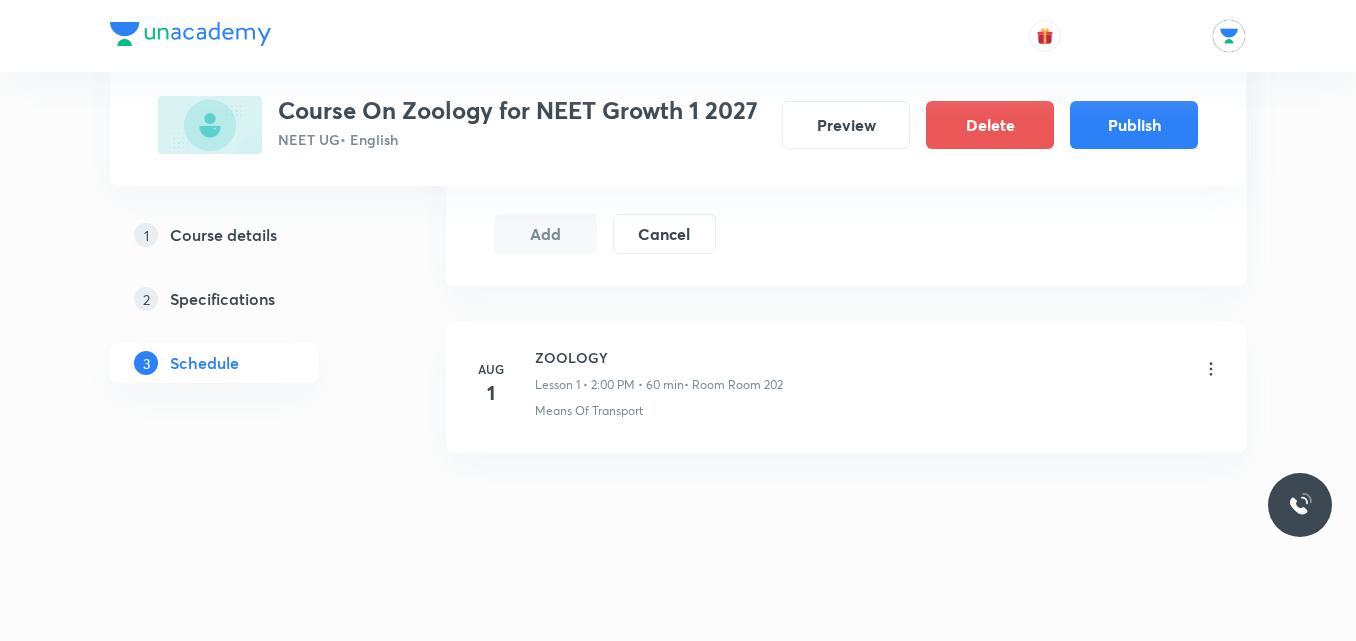 click 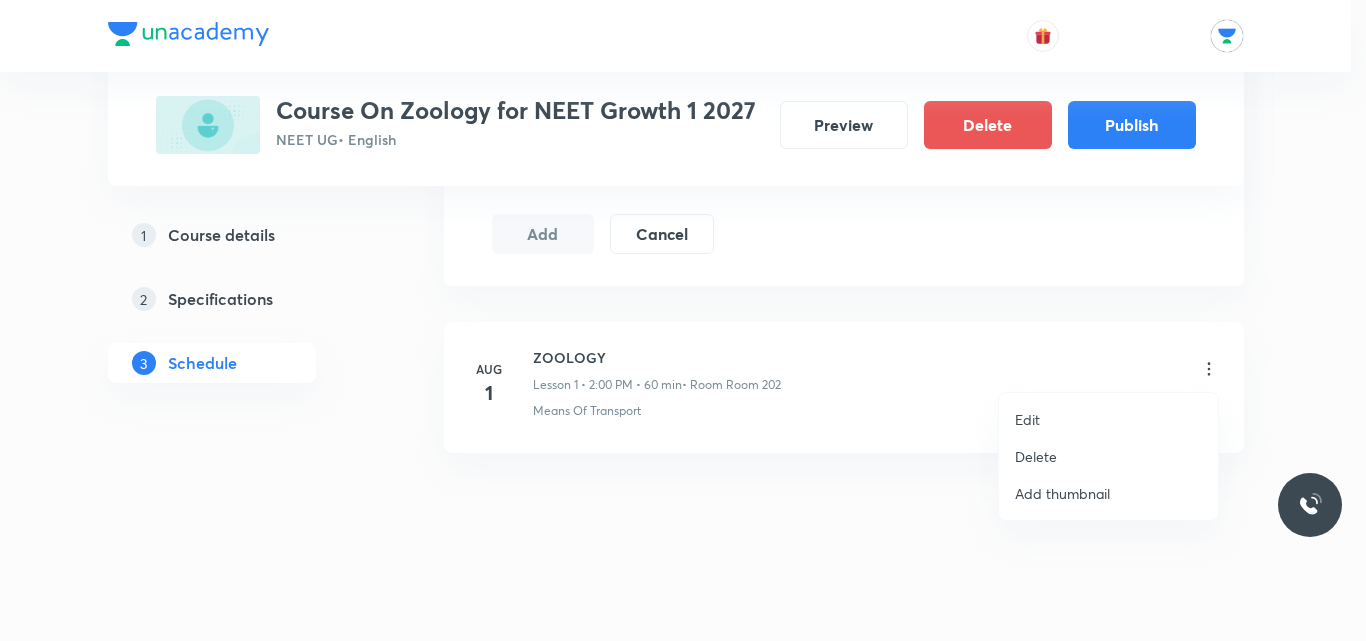 click on "Edit" at bounding box center (1108, 419) 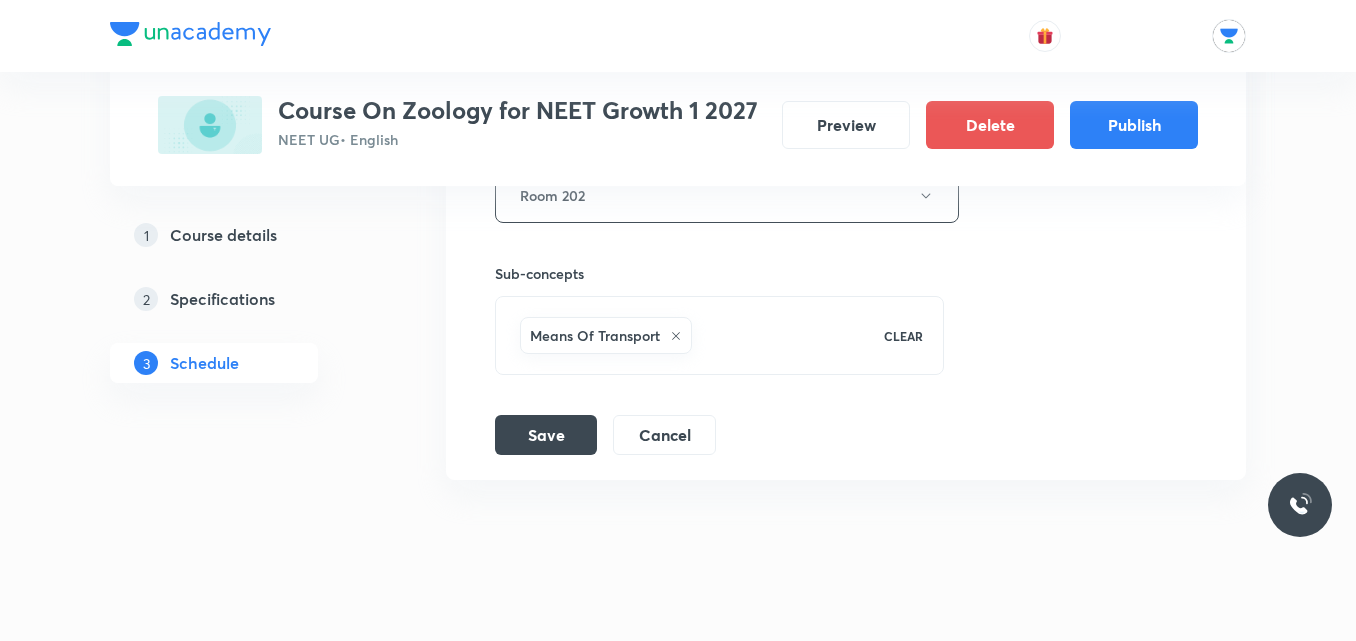 scroll, scrollTop: 985, scrollLeft: 0, axis: vertical 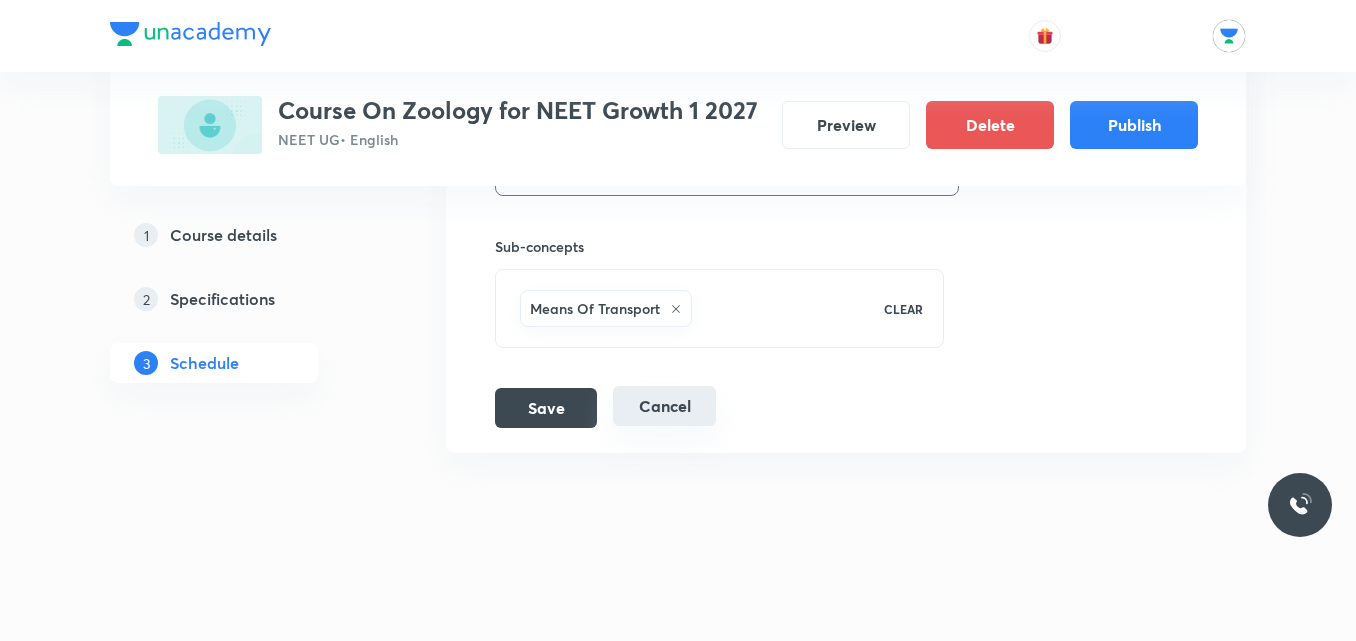 click on "Cancel" at bounding box center [664, 406] 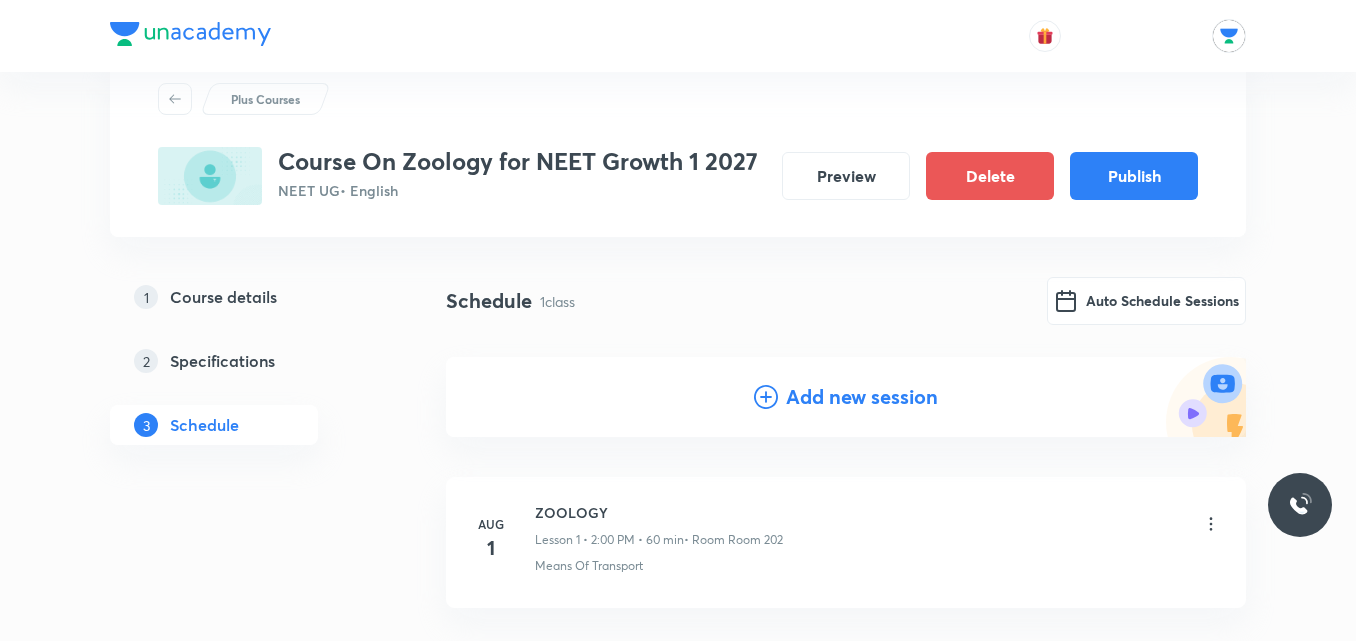 scroll, scrollTop: 19, scrollLeft: 0, axis: vertical 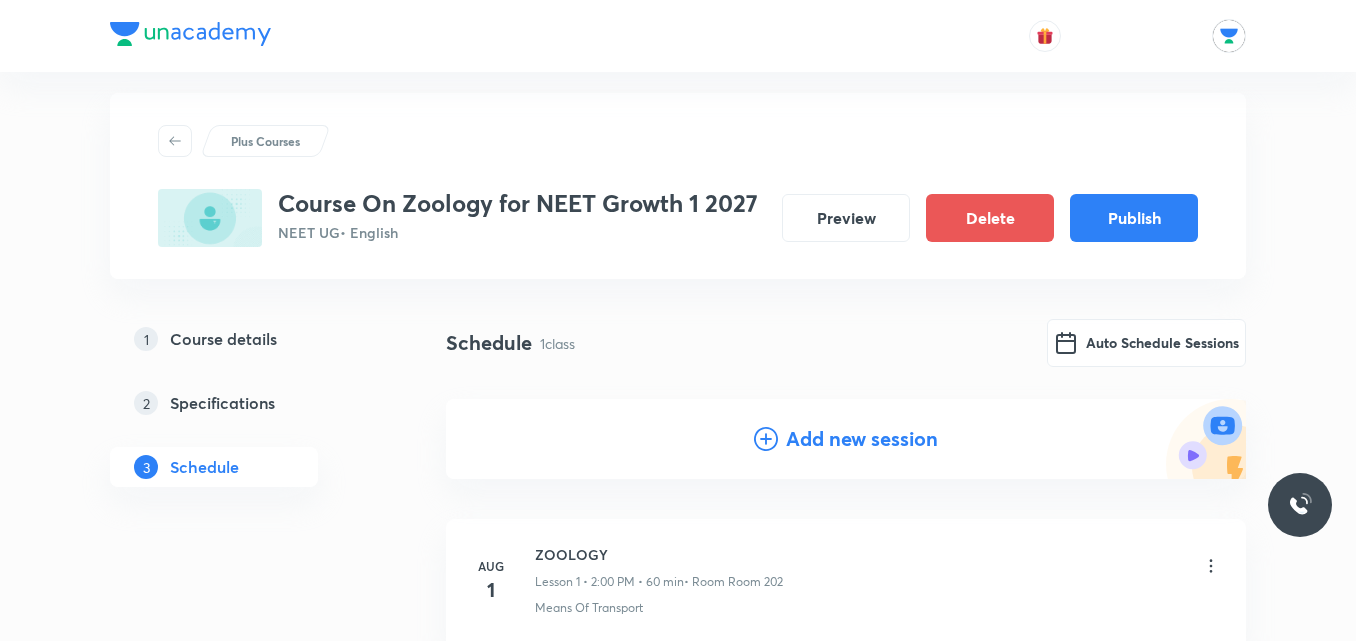 click on "Add new session" at bounding box center [862, 439] 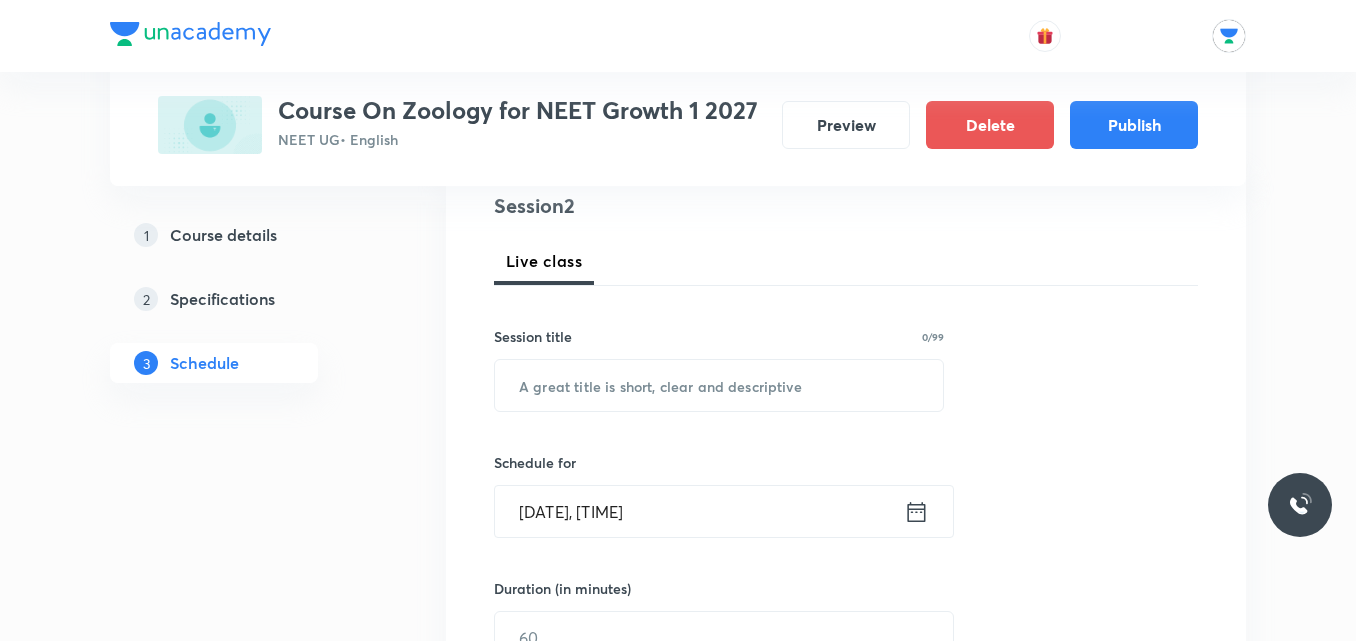 scroll, scrollTop: 319, scrollLeft: 0, axis: vertical 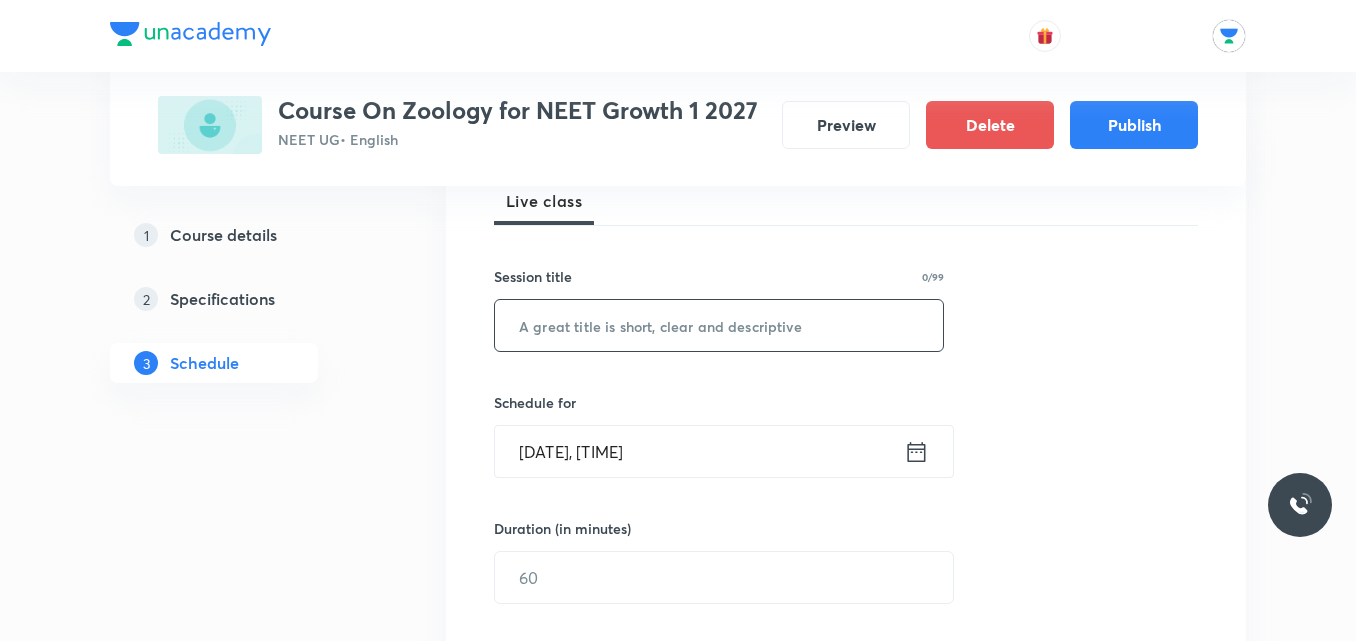 click at bounding box center (719, 325) 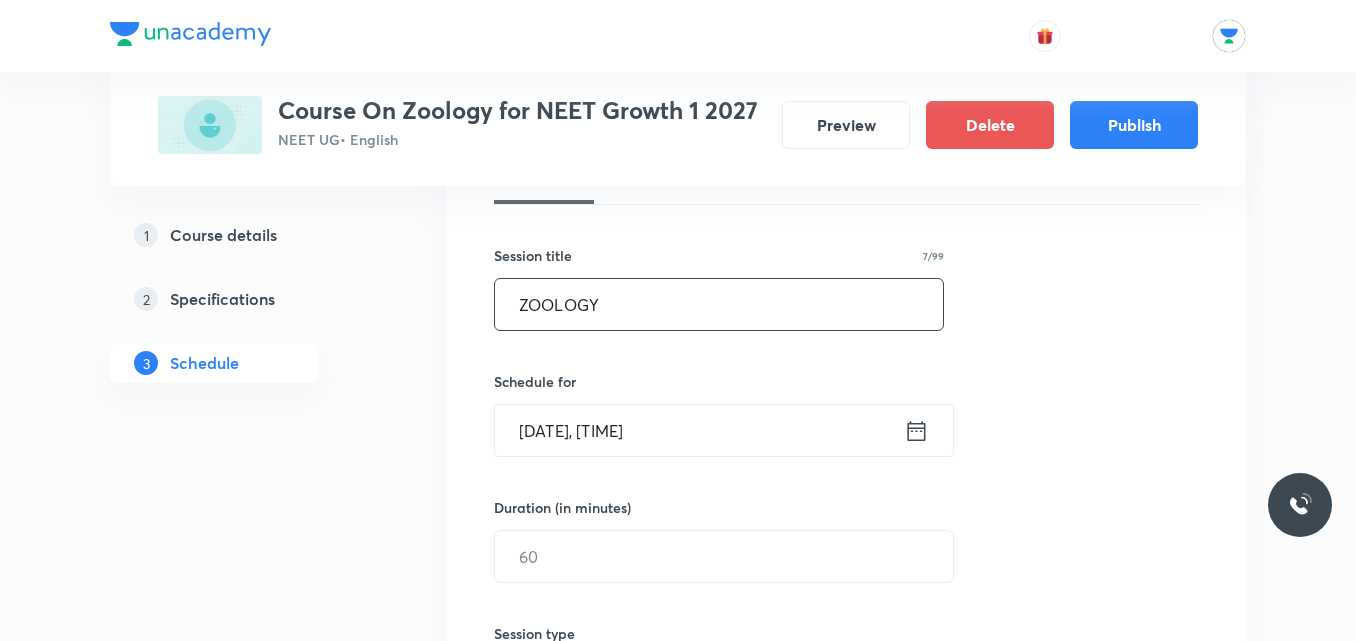 scroll, scrollTop: 342, scrollLeft: 0, axis: vertical 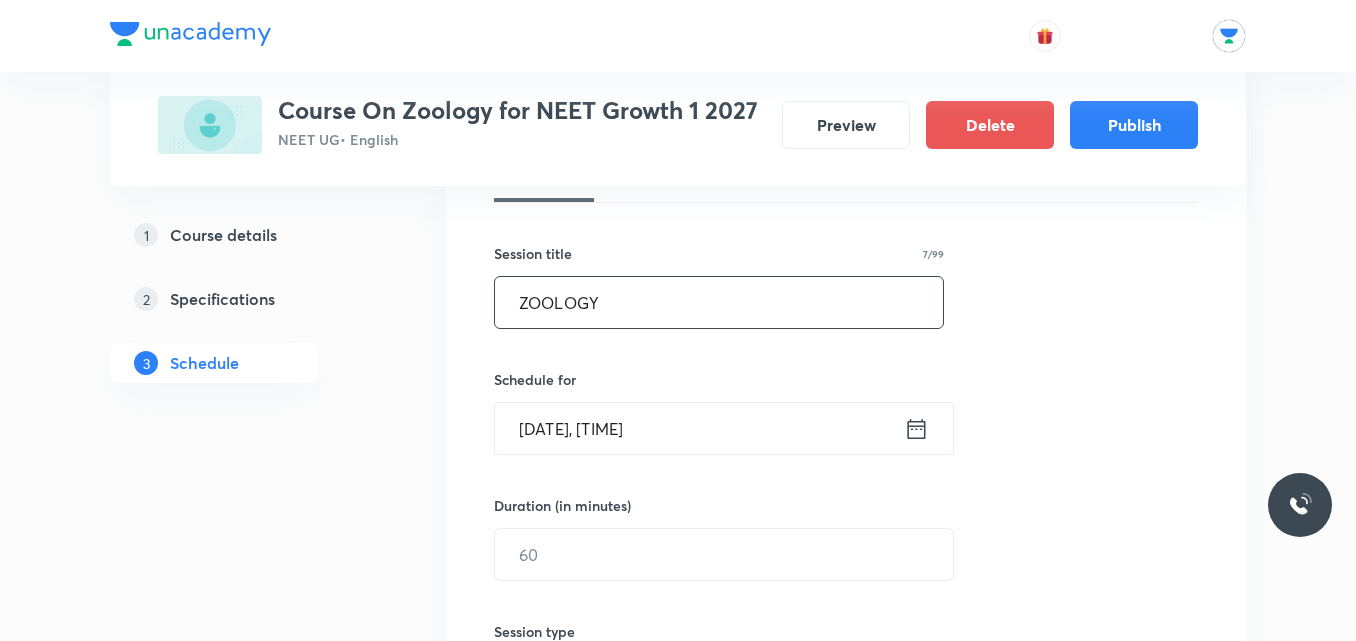type on "ZOOLOGY" 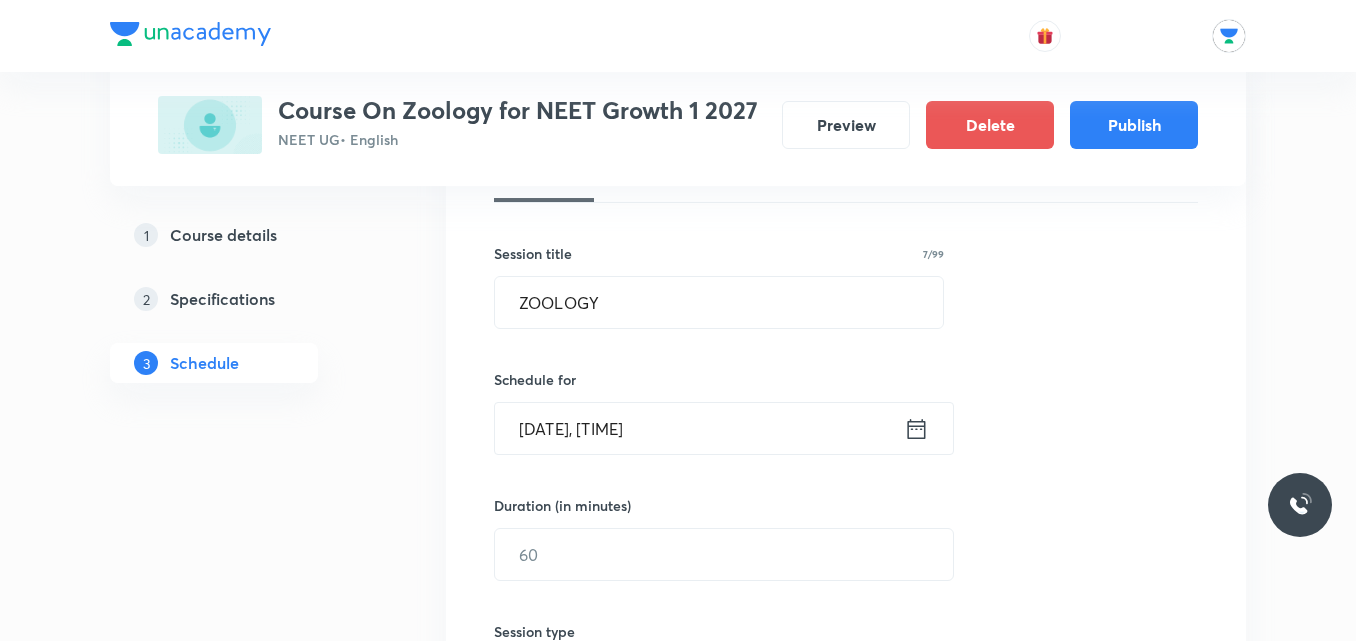 click 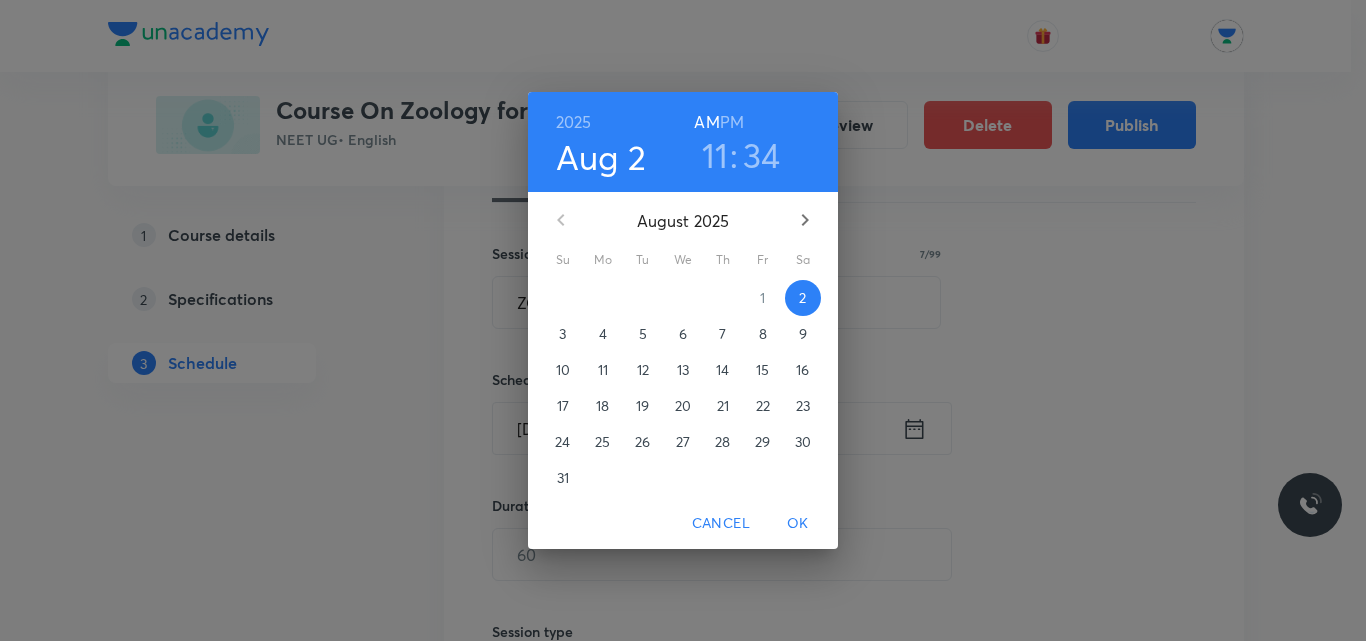 click on "11" at bounding box center [715, 155] 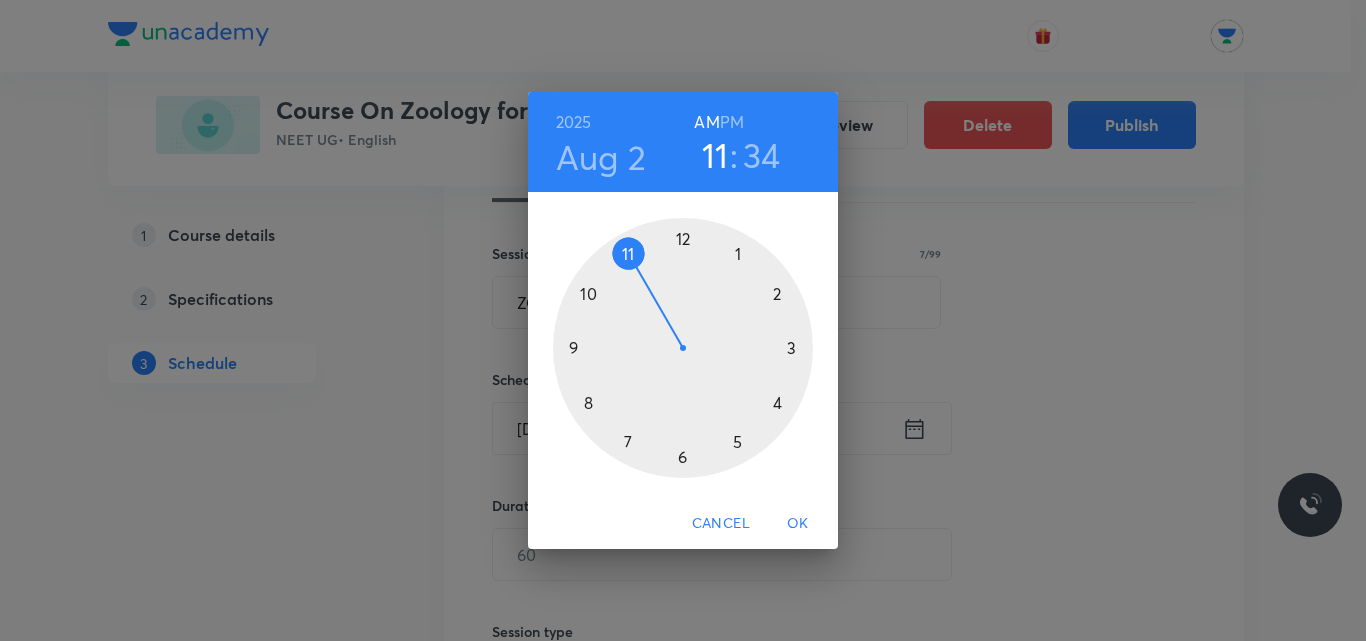 click at bounding box center [683, 348] 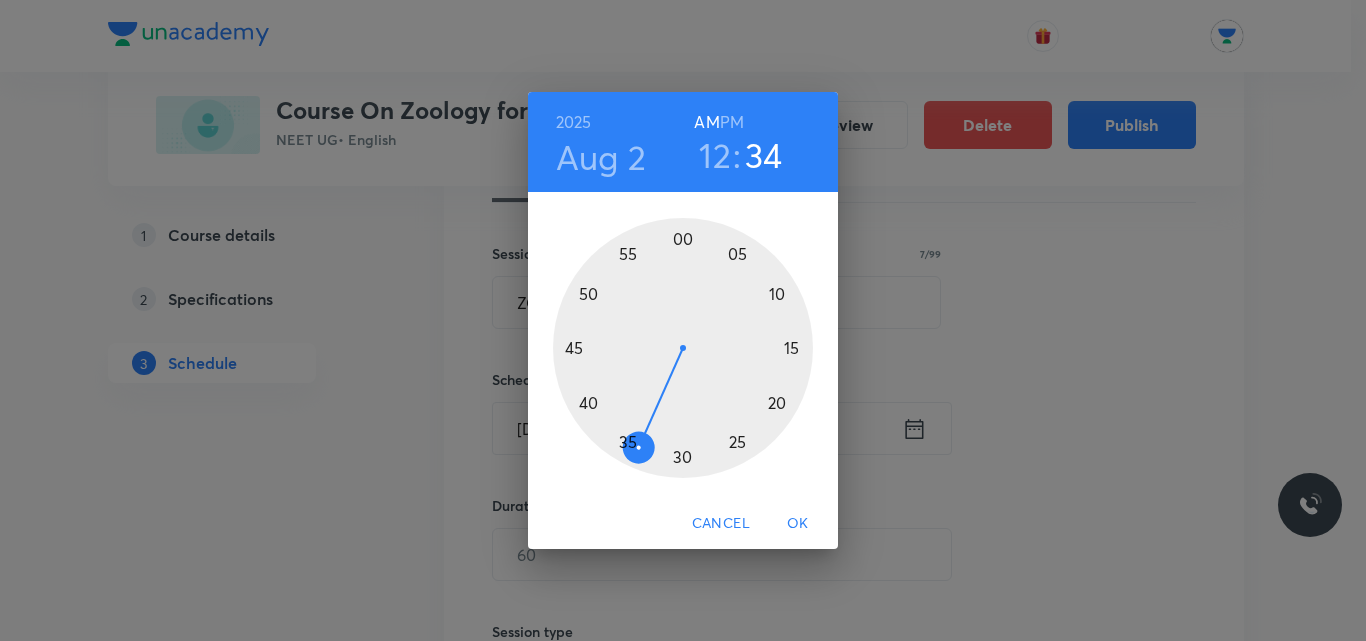 click at bounding box center [683, 348] 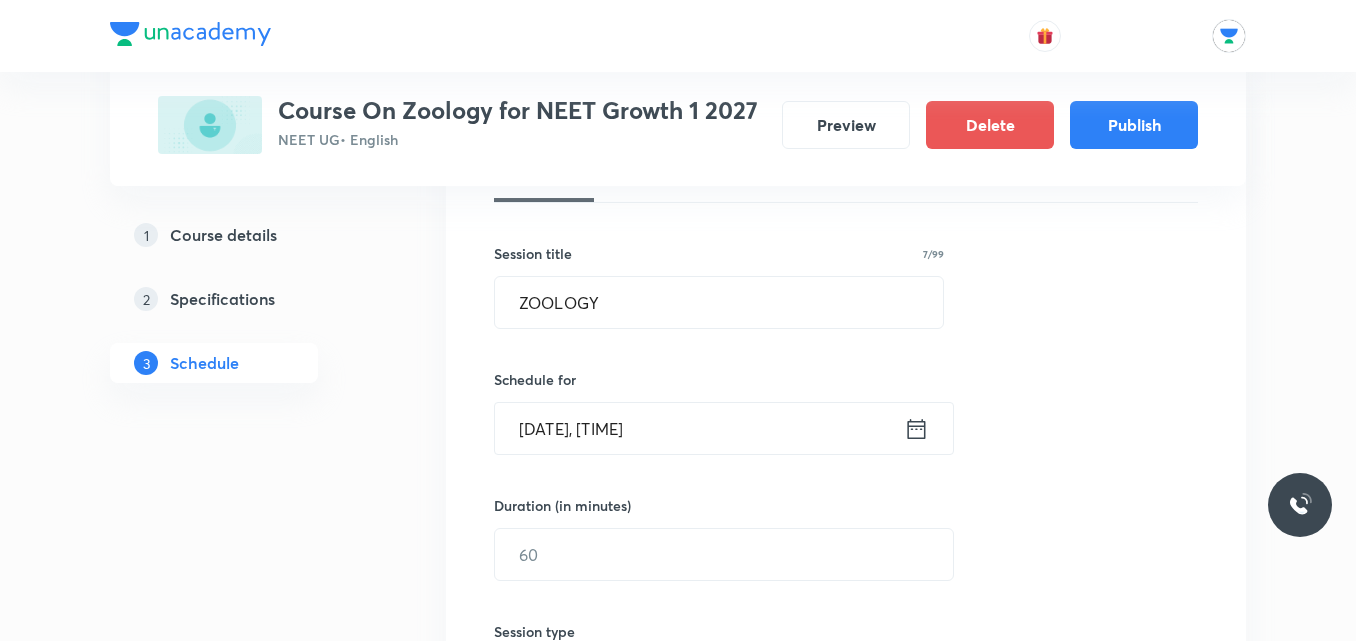 click 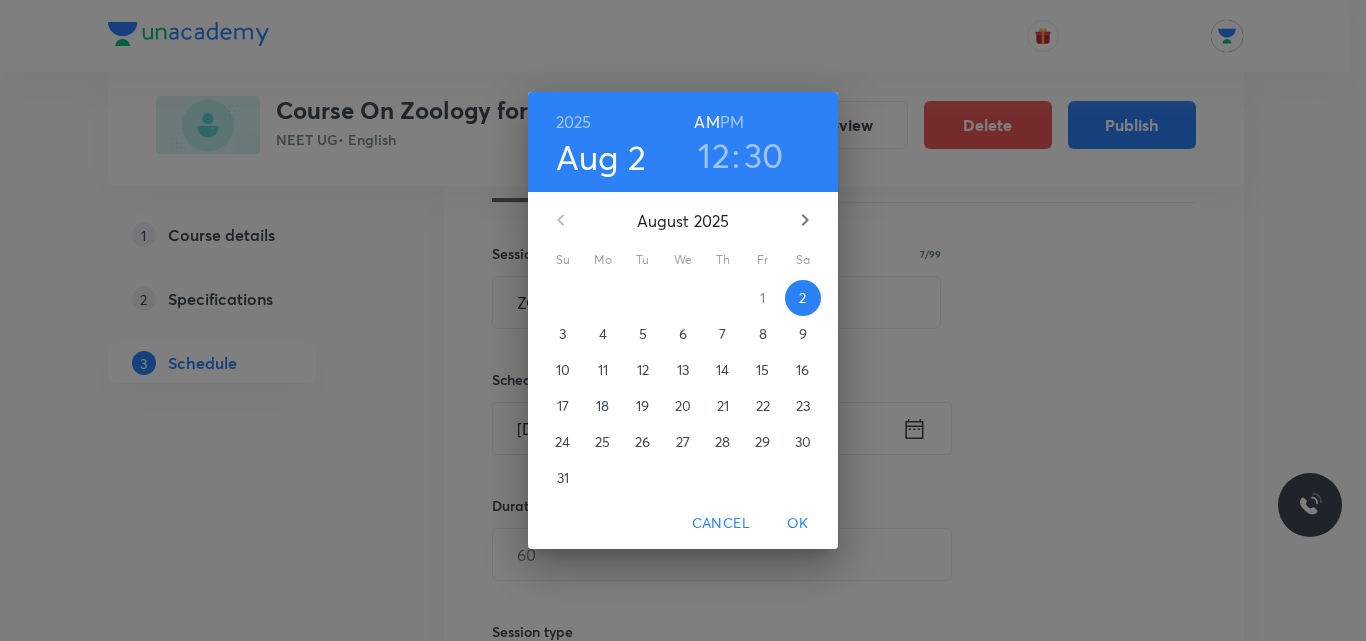click on "PM" at bounding box center (732, 122) 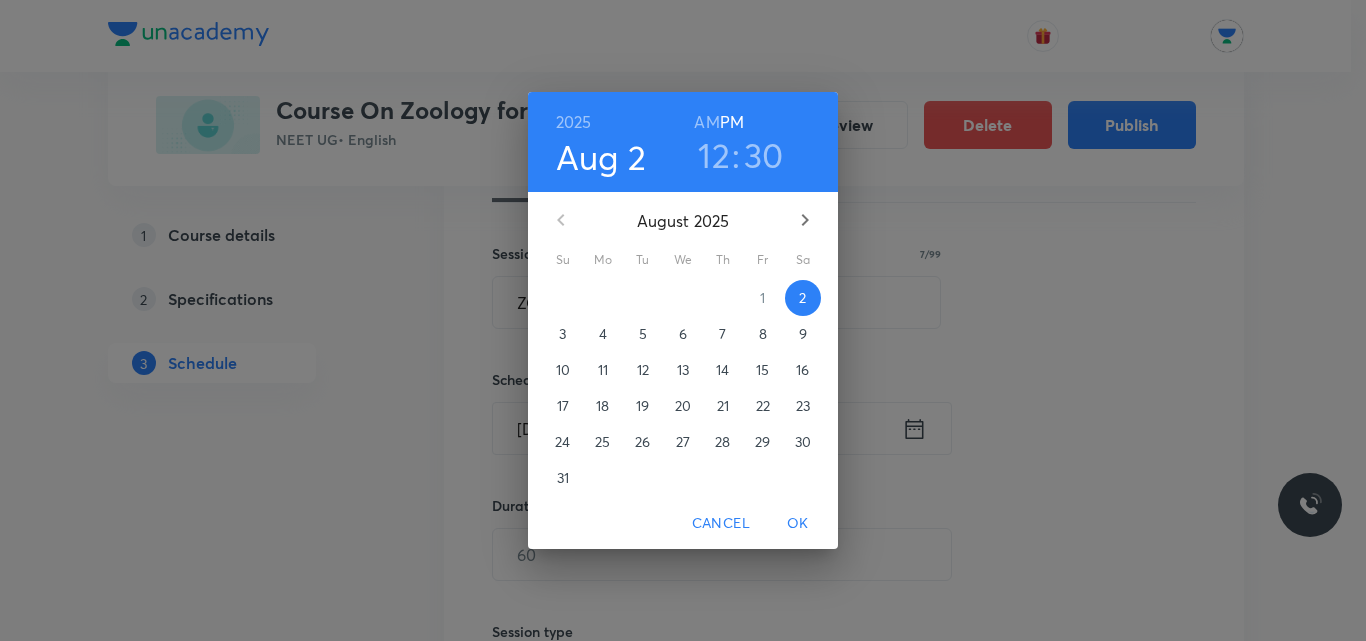 click on "OK" at bounding box center [798, 523] 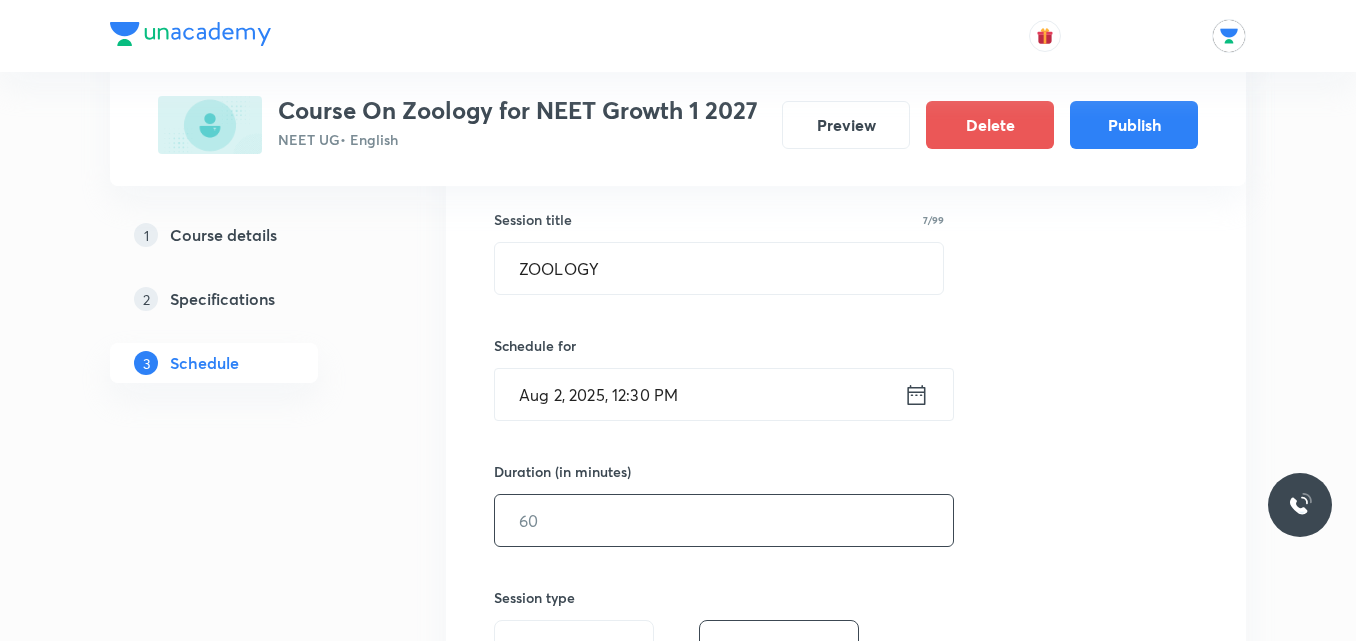scroll, scrollTop: 471, scrollLeft: 0, axis: vertical 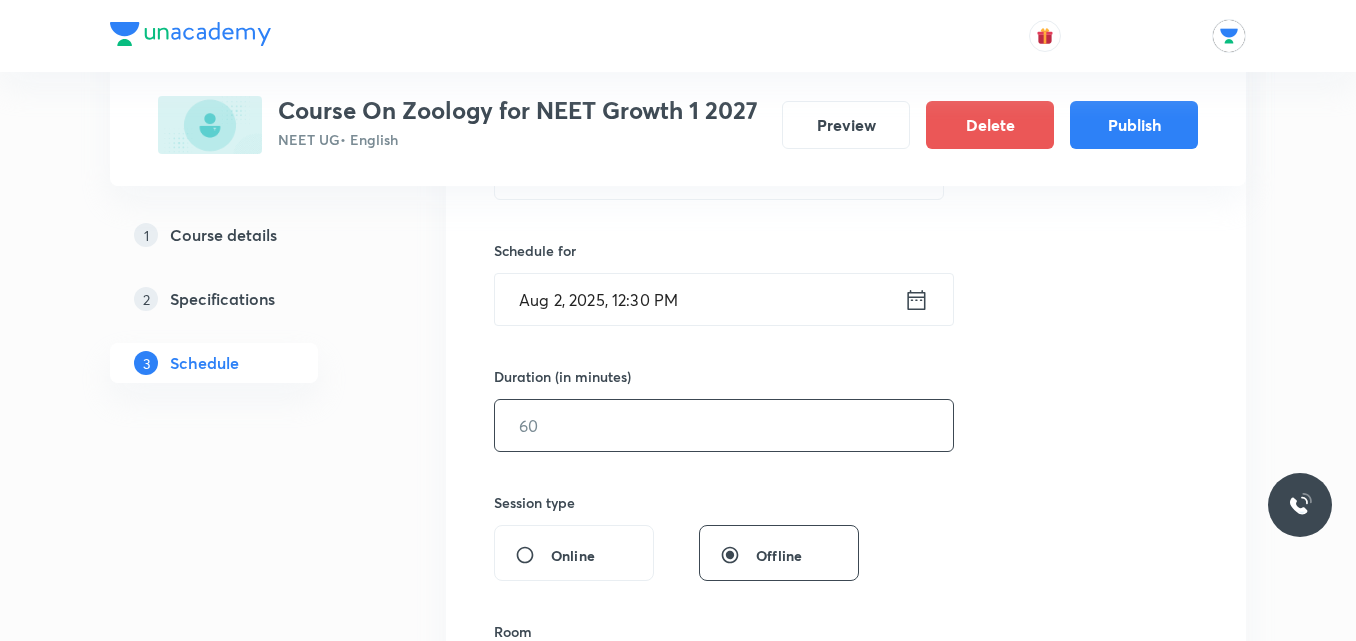 click at bounding box center [724, 425] 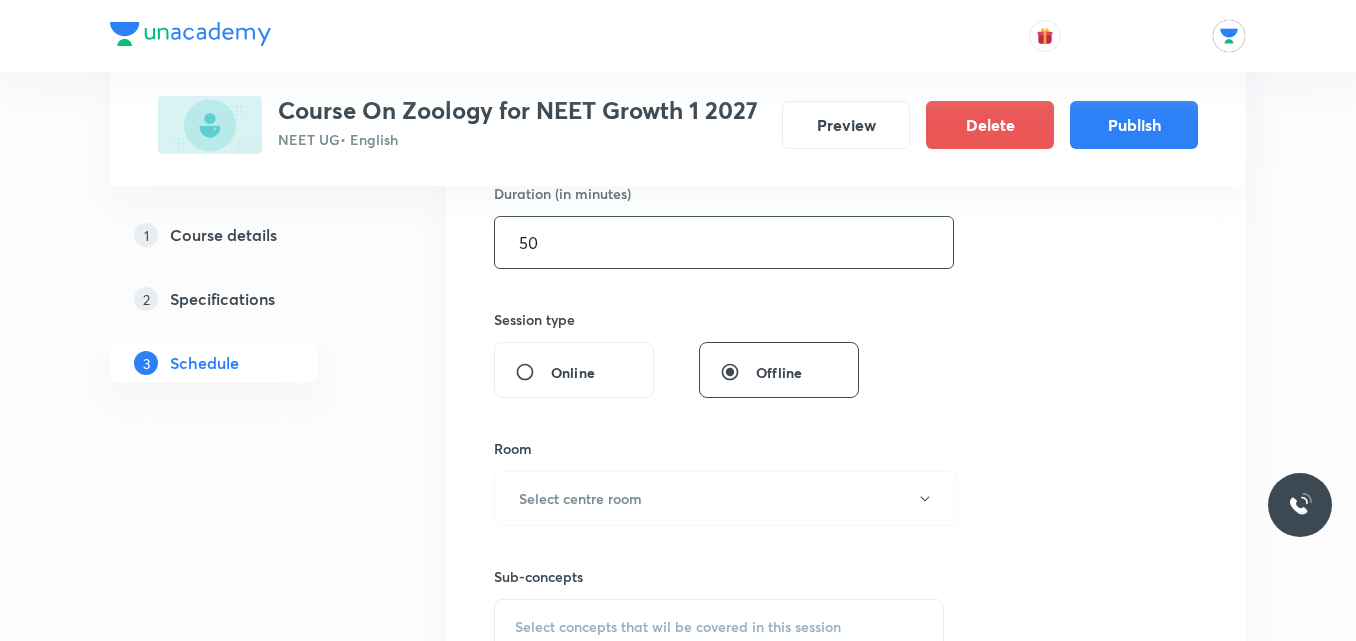 scroll, scrollTop: 655, scrollLeft: 0, axis: vertical 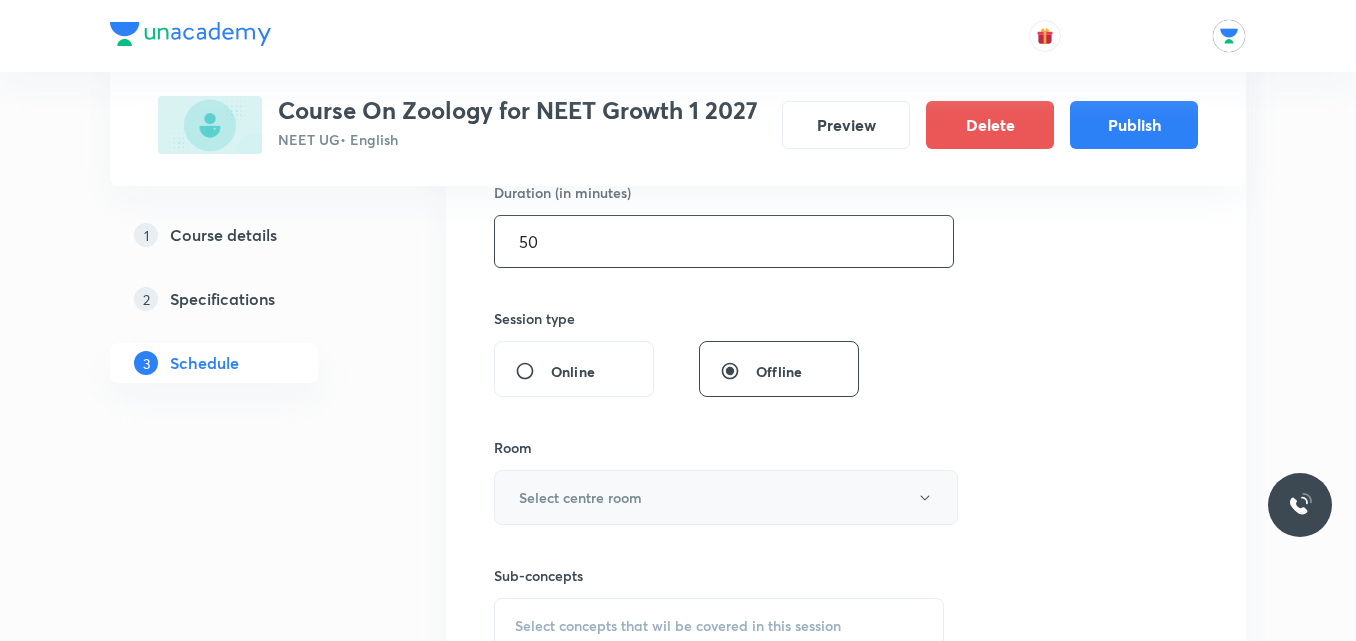 type on "50" 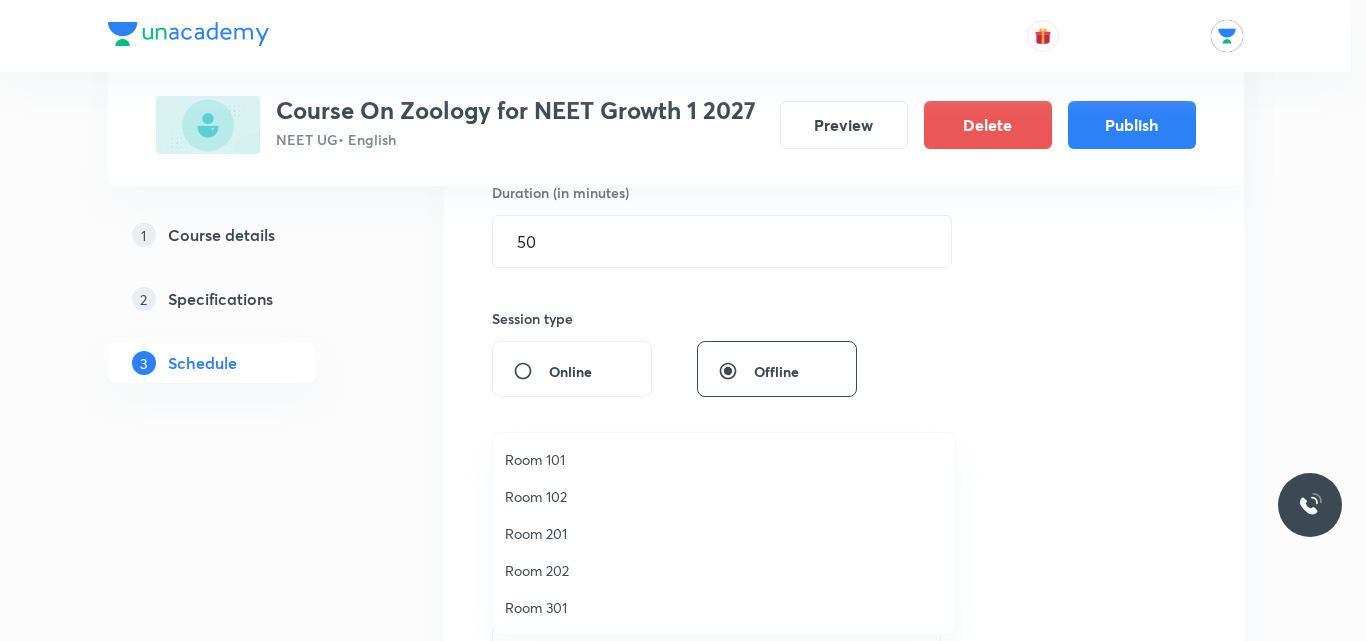 click on "Room 202" at bounding box center (724, 570) 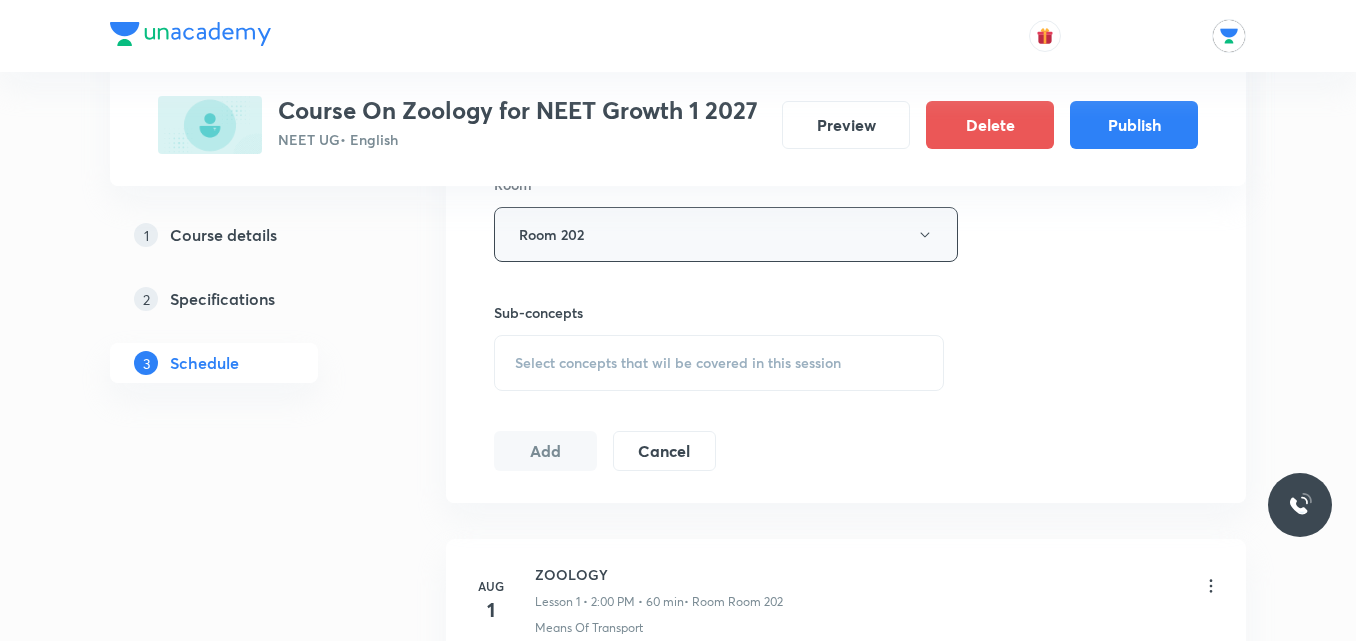 scroll, scrollTop: 919, scrollLeft: 0, axis: vertical 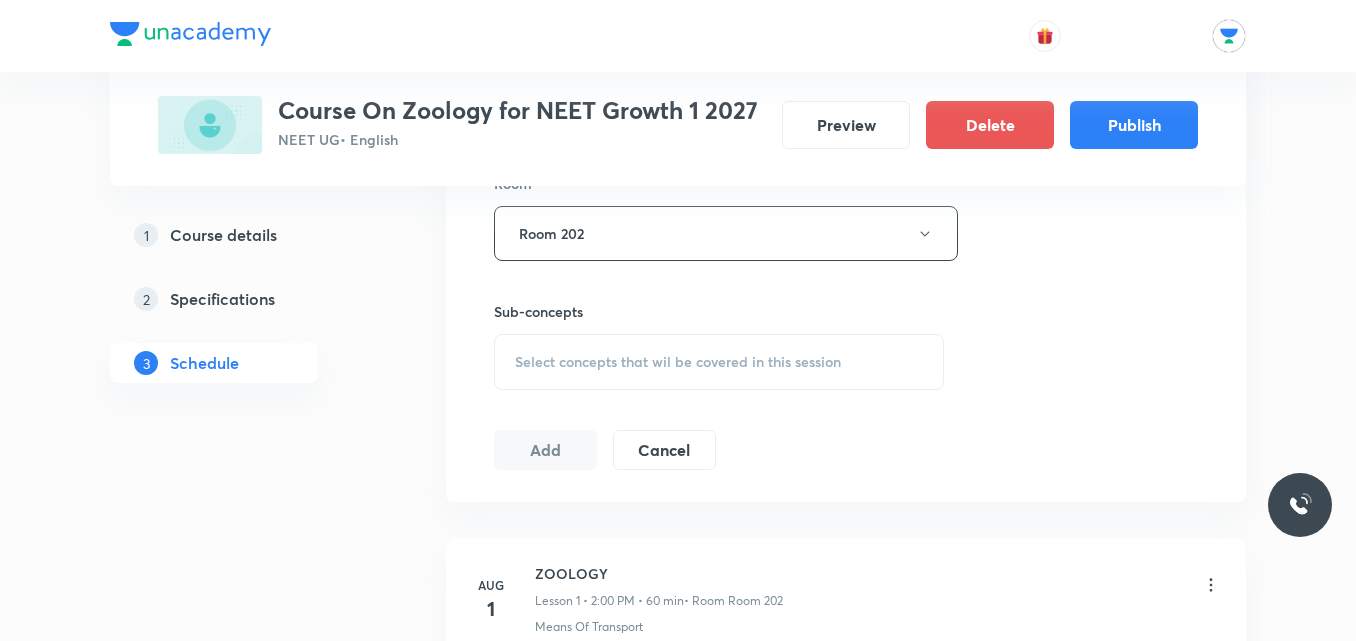 click on "Select concepts that wil be covered in this session" at bounding box center [678, 362] 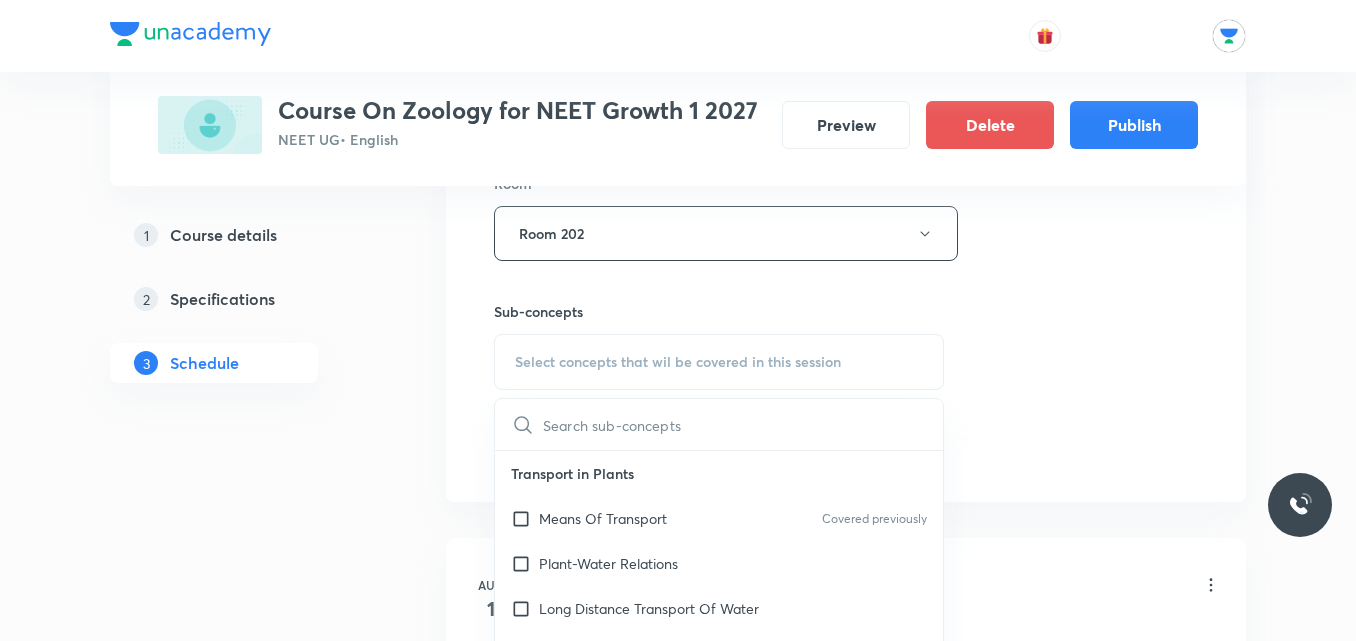 scroll, scrollTop: 1119, scrollLeft: 0, axis: vertical 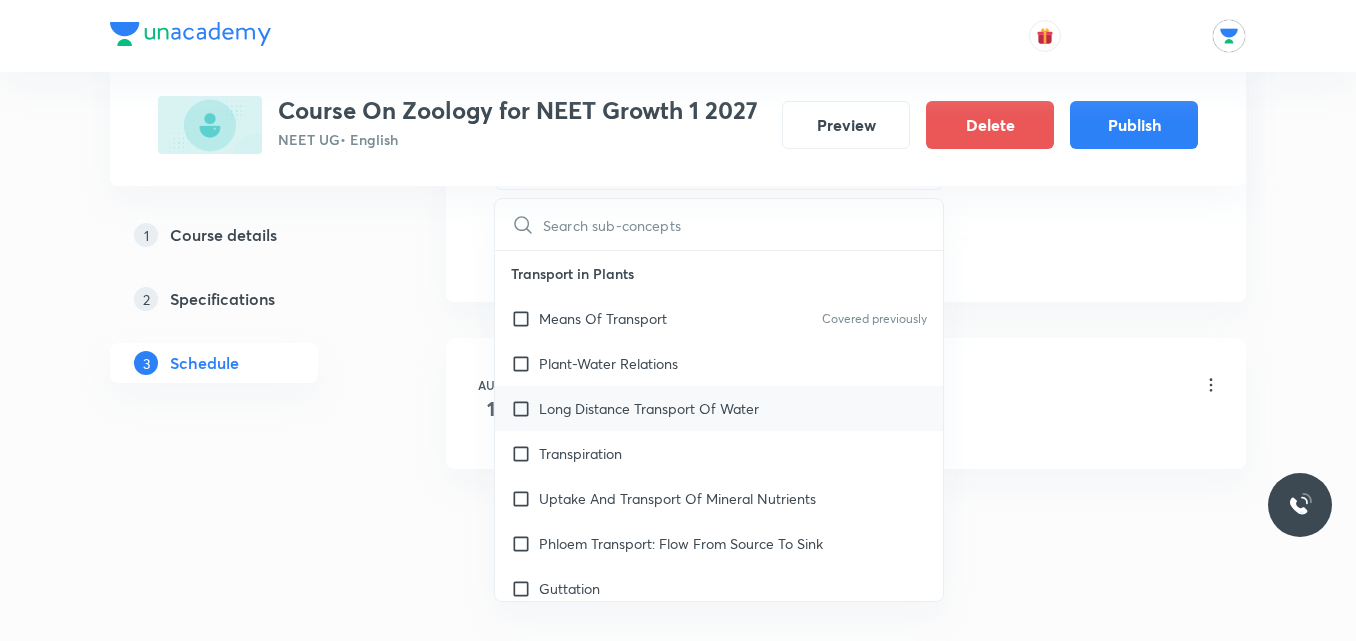 click on "Long Distance Transport Of Water" at bounding box center (649, 408) 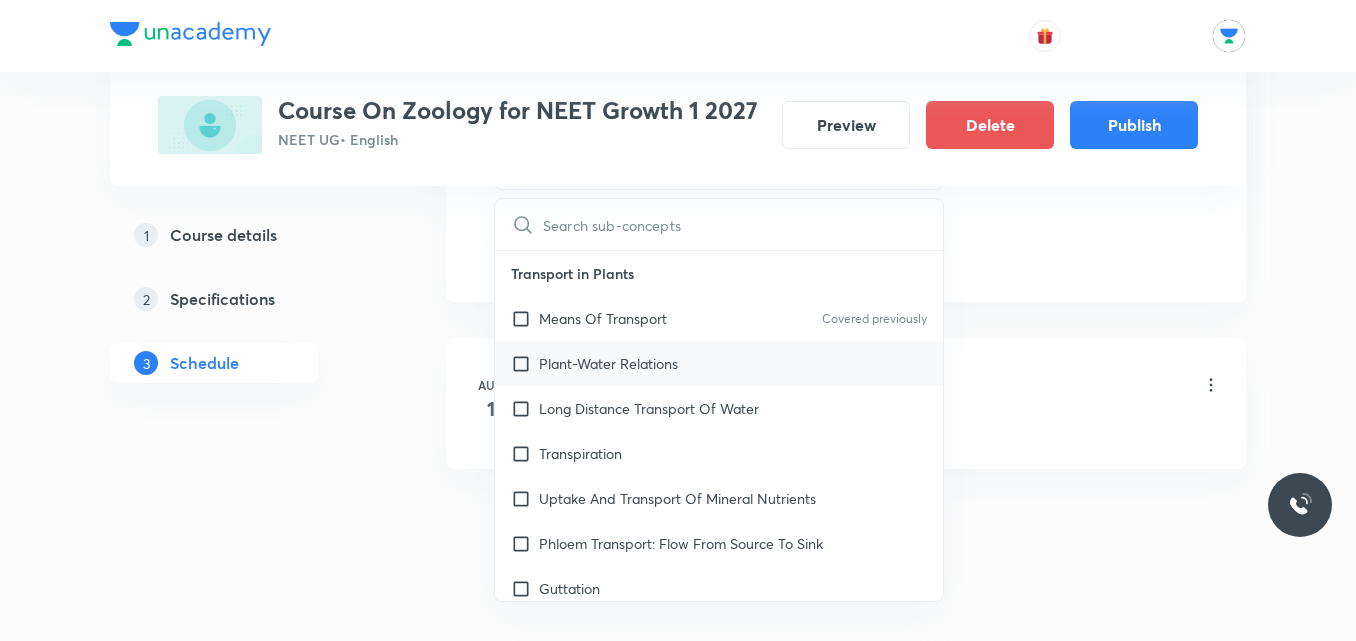 checkbox on "true" 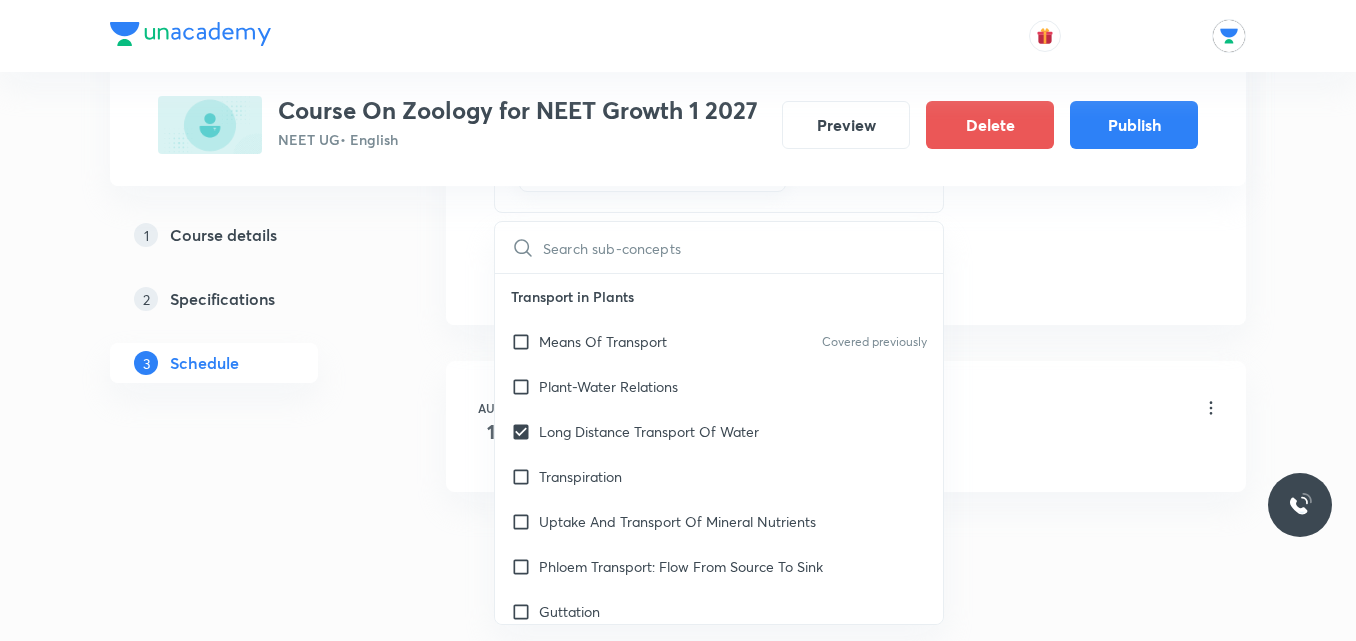 click on "1 Course details 2 Specifications 3 Schedule" at bounding box center [246, -69] 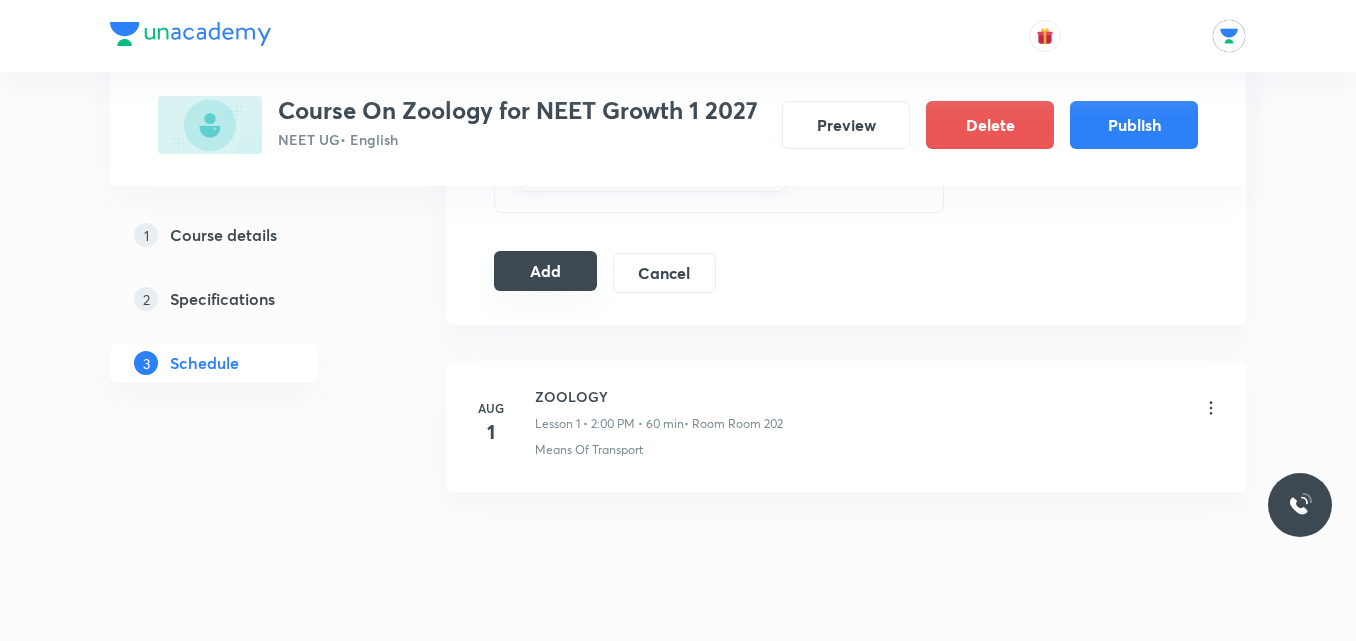 click on "Add" at bounding box center (545, 271) 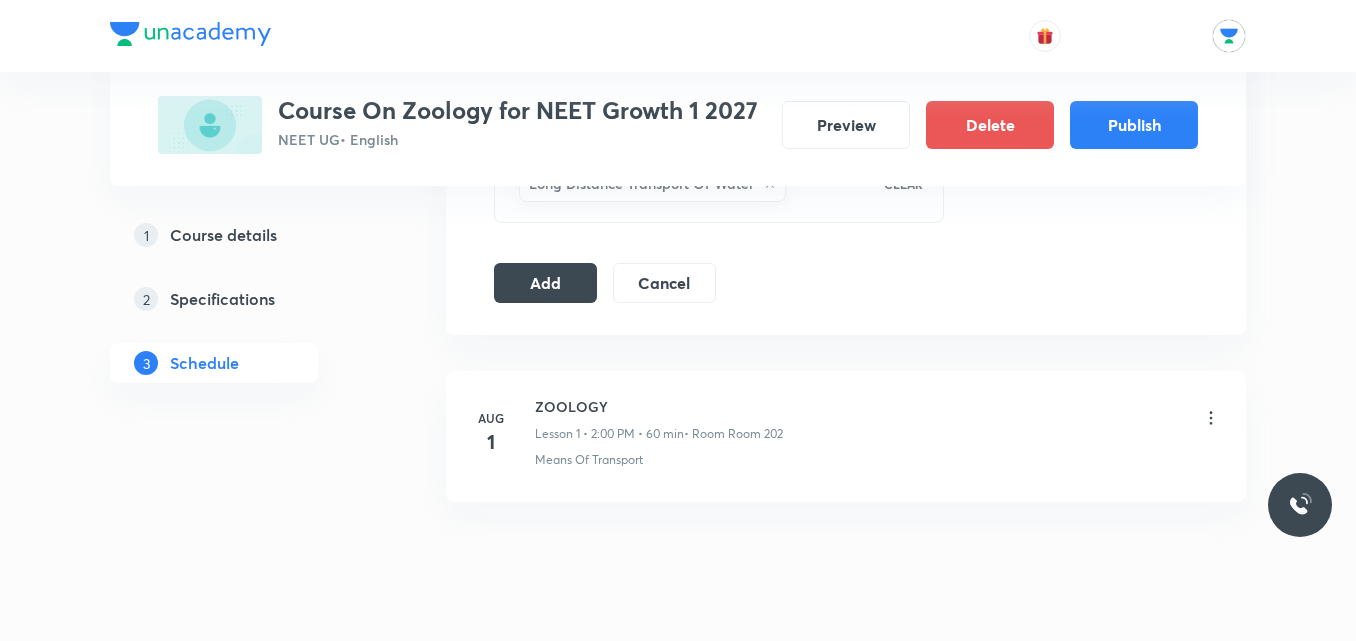 scroll, scrollTop: 979, scrollLeft: 0, axis: vertical 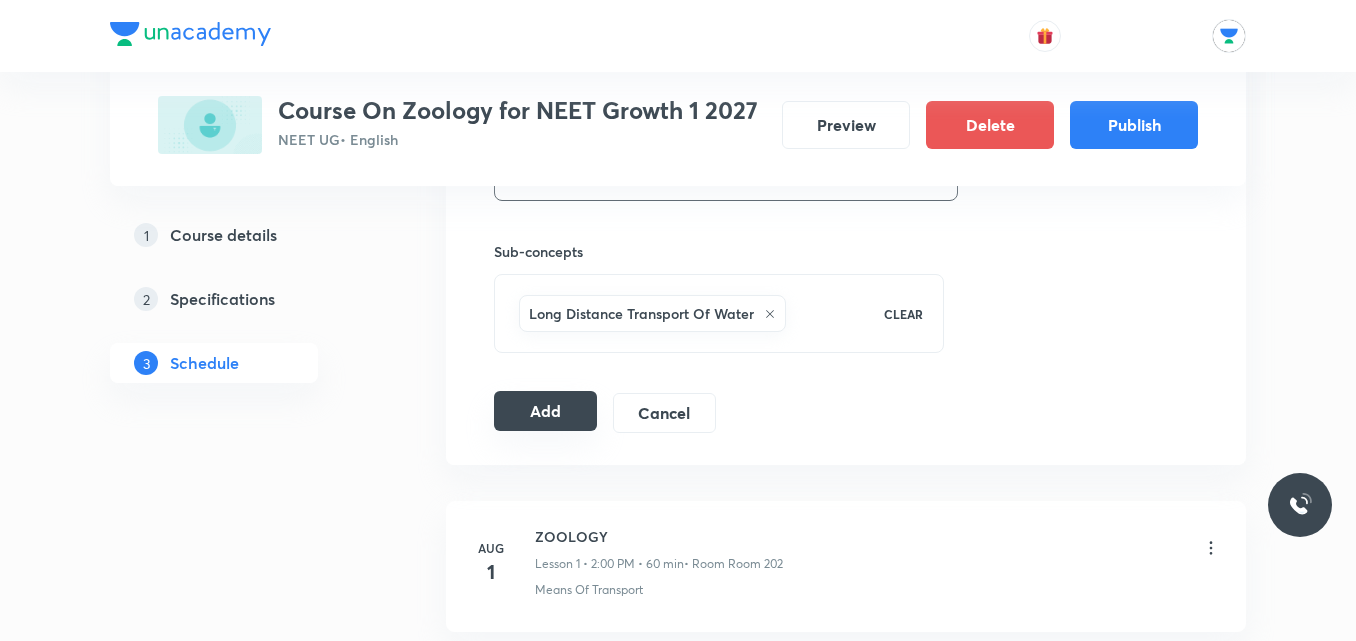 click on "Add" at bounding box center [545, 411] 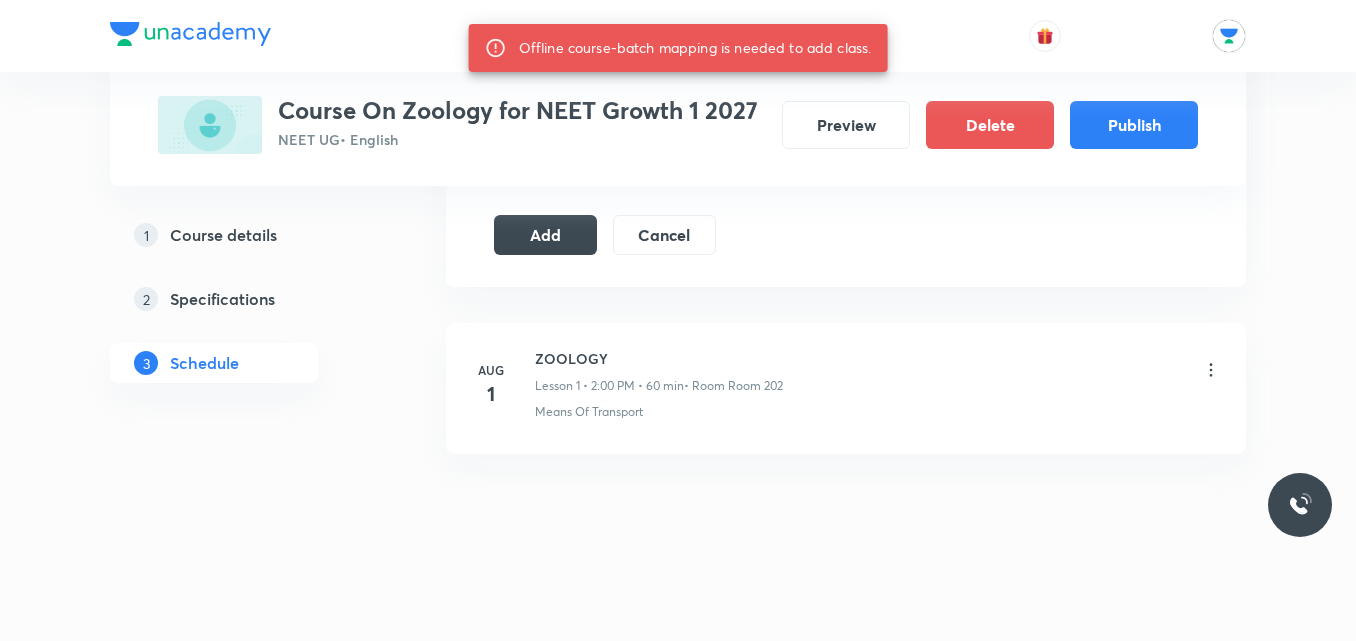 scroll, scrollTop: 1158, scrollLeft: 0, axis: vertical 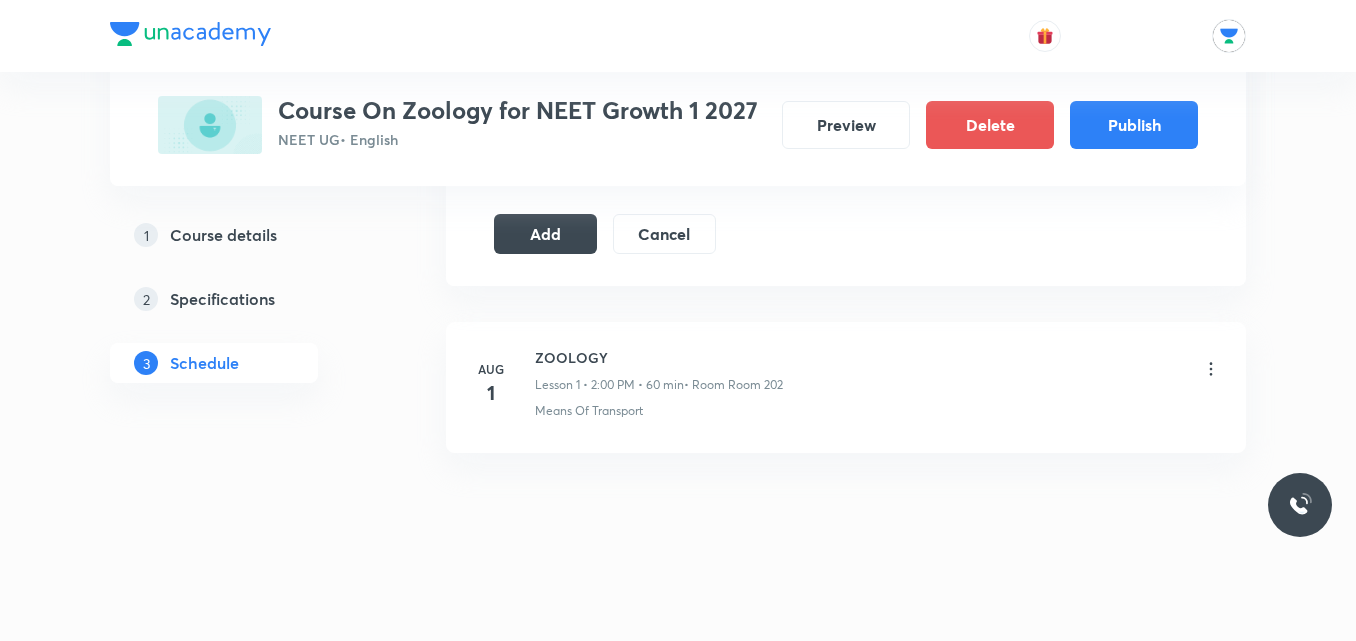 click 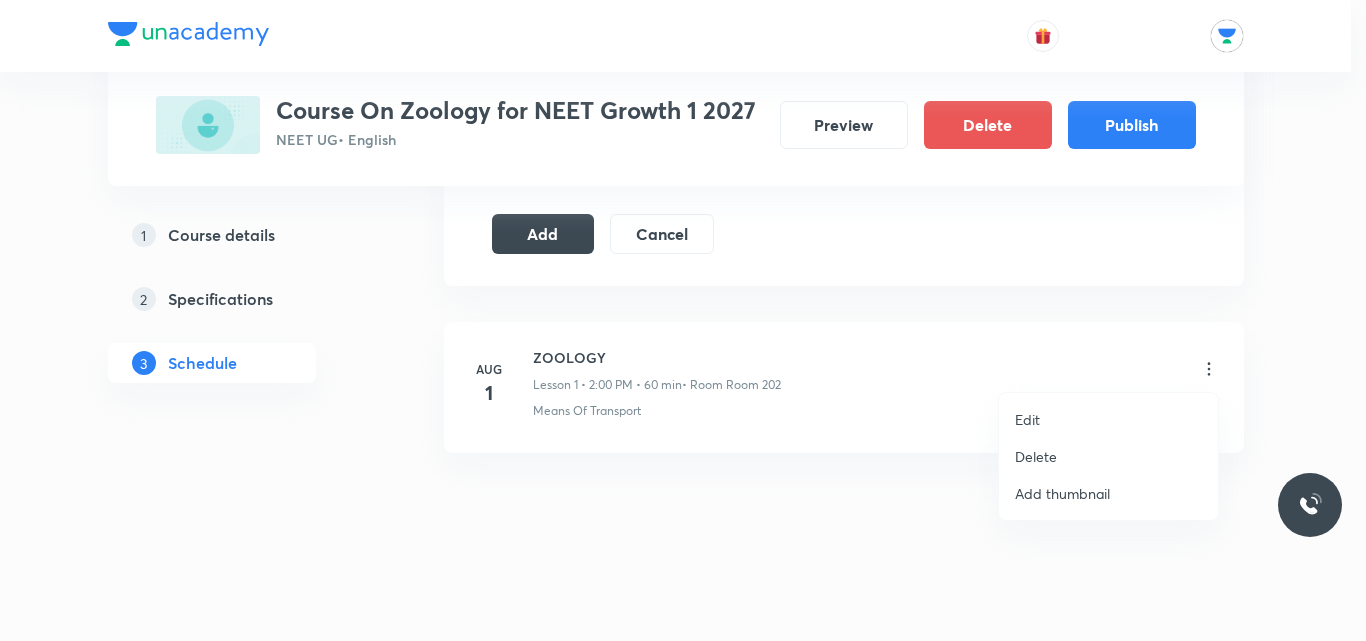 click at bounding box center (683, 320) 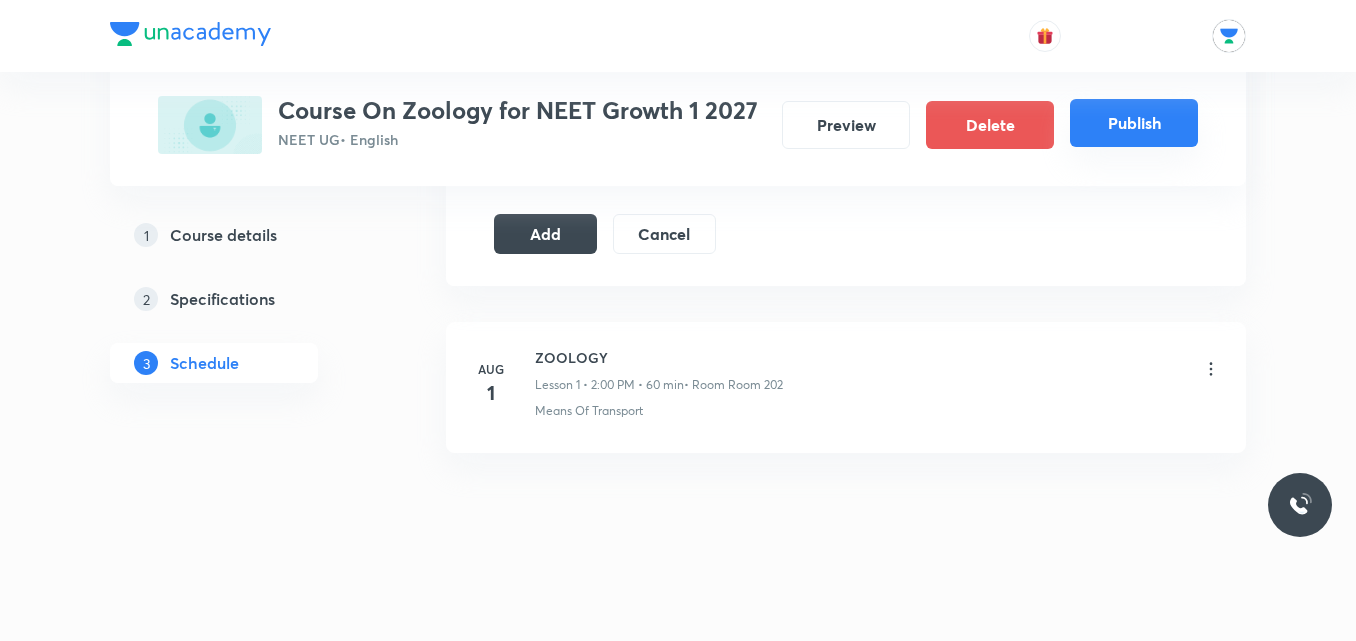 click on "Publish" at bounding box center (1134, 123) 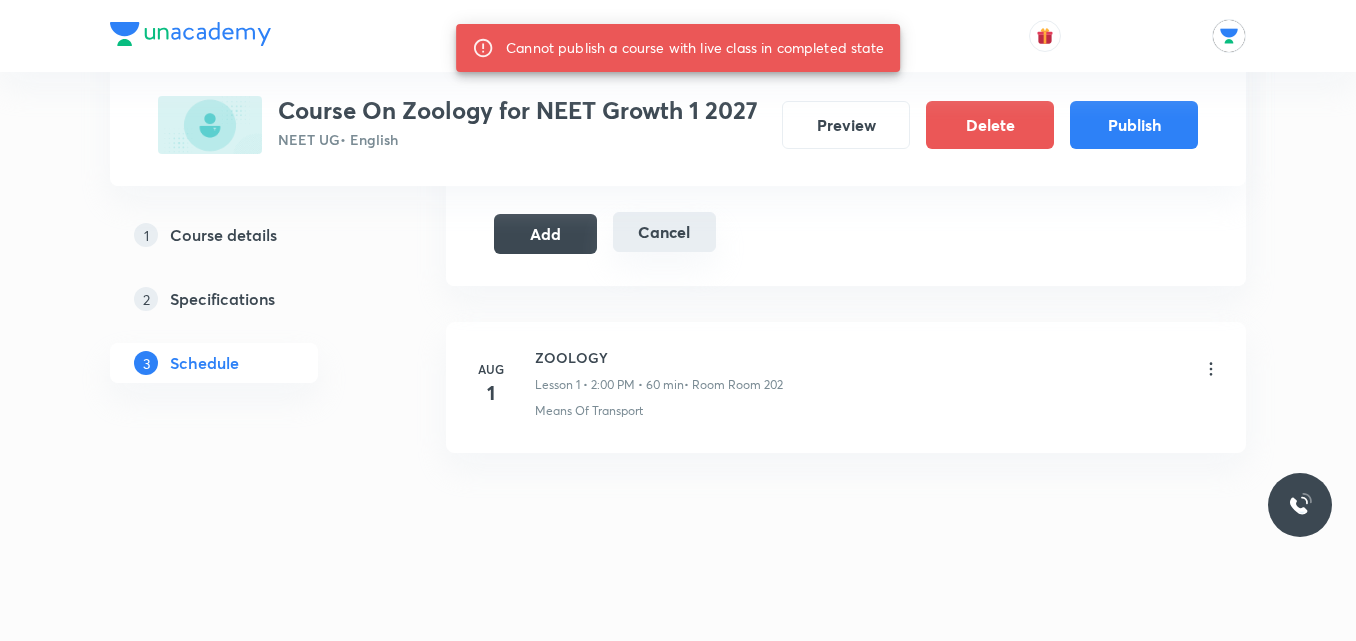 click on "Cancel" at bounding box center [664, 232] 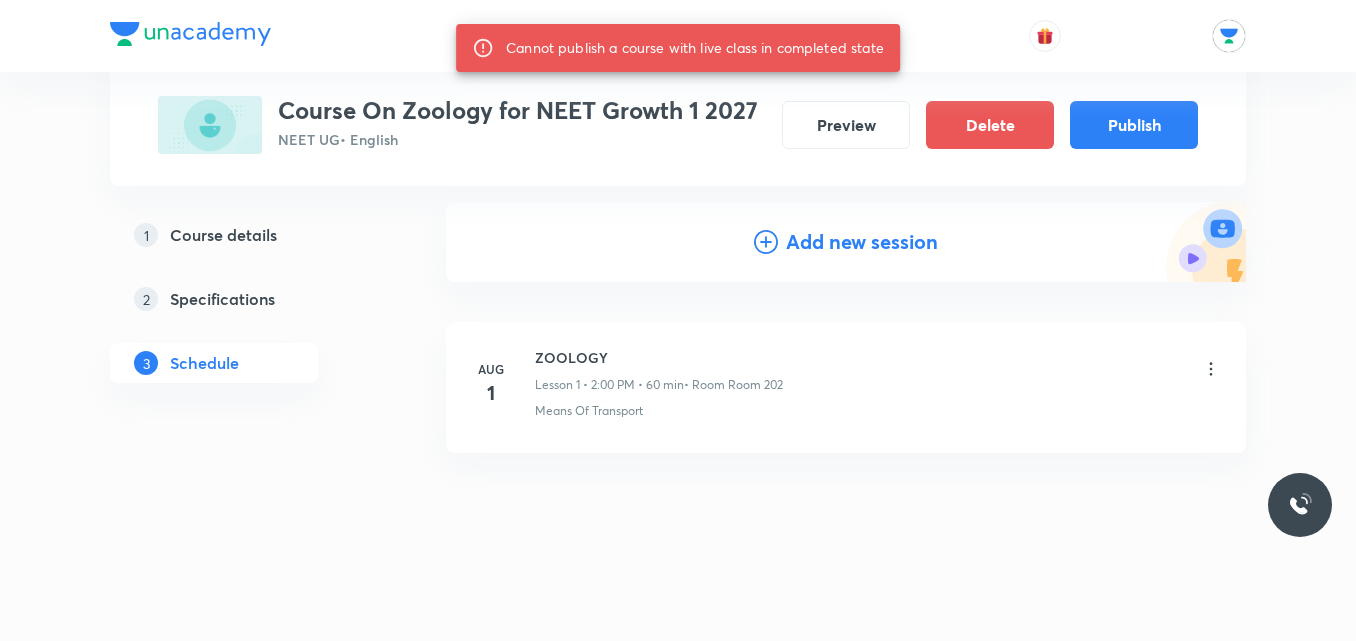 scroll, scrollTop: 216, scrollLeft: 0, axis: vertical 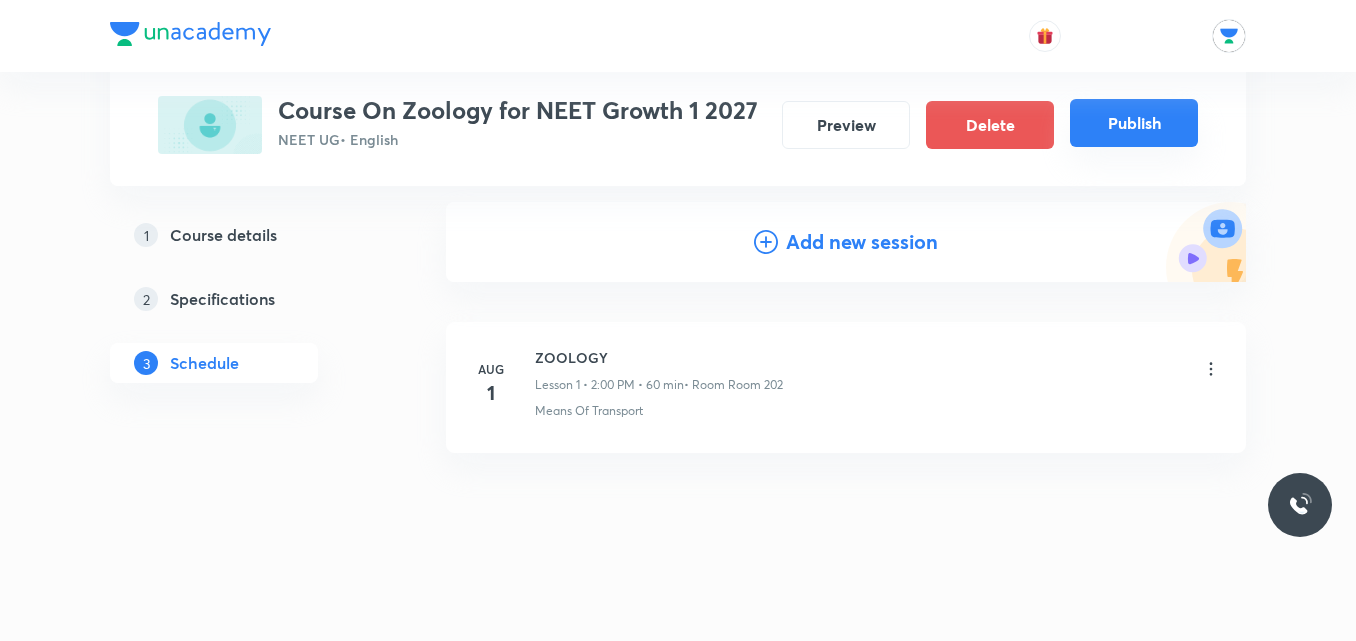 click on "Publish" at bounding box center [1134, 123] 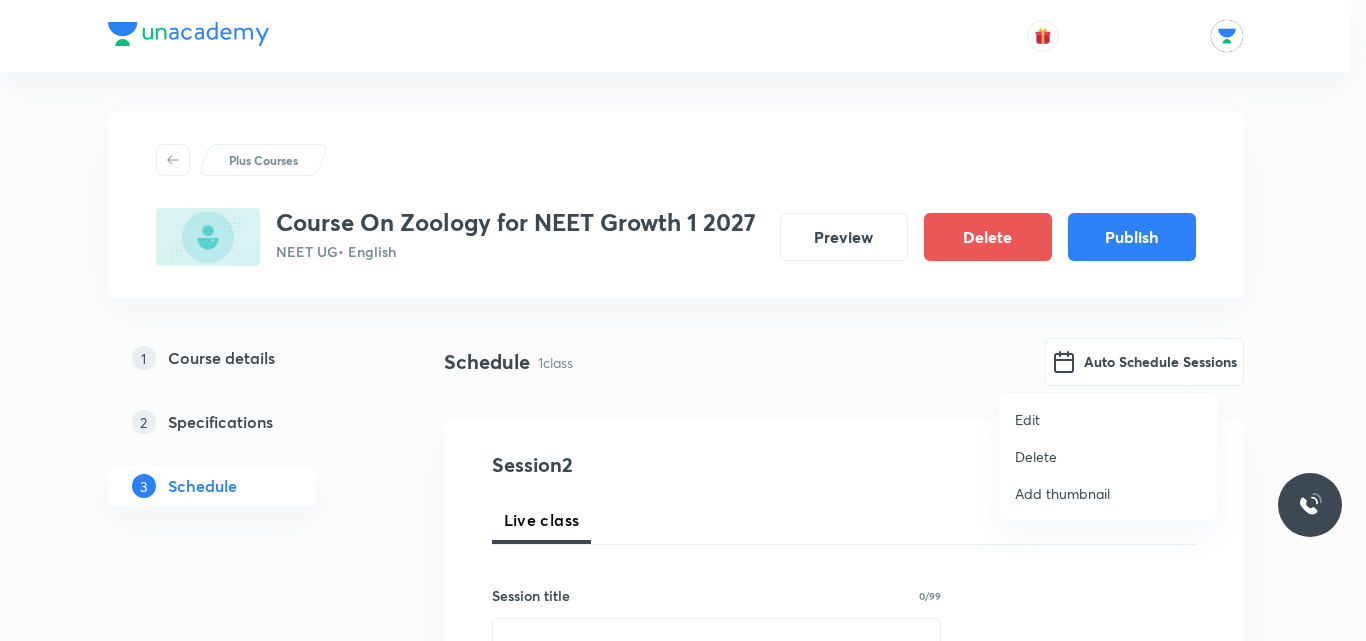 scroll, scrollTop: 1135, scrollLeft: 0, axis: vertical 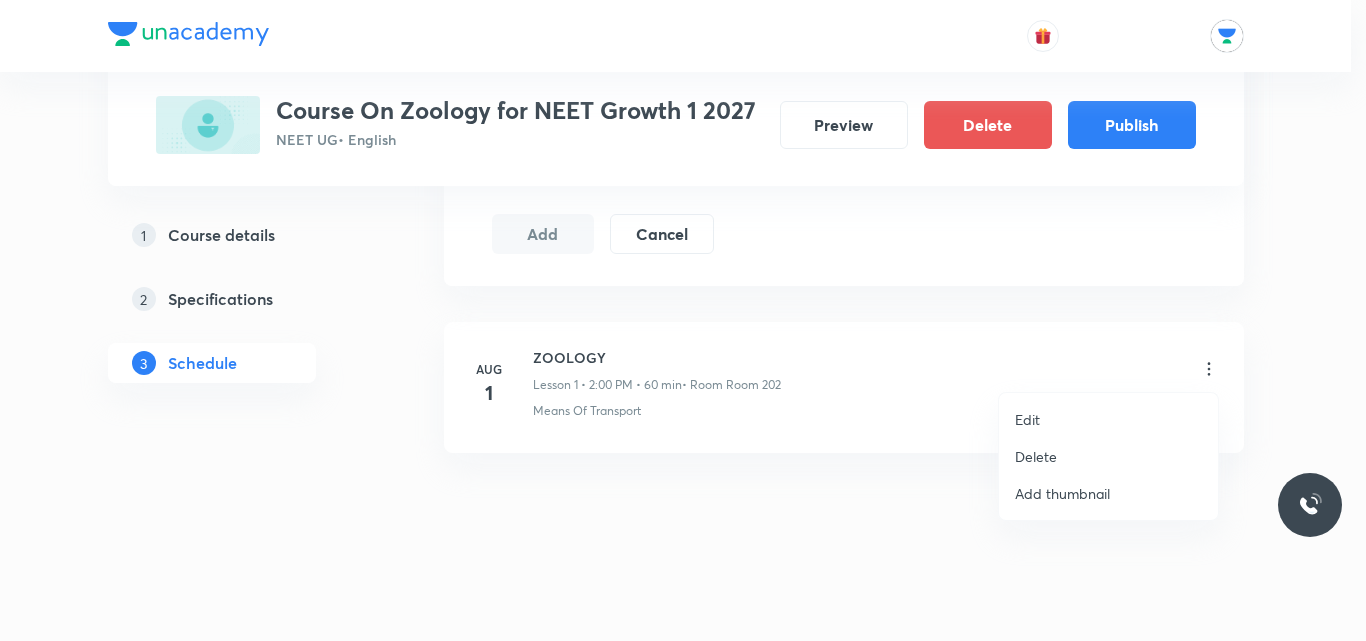 click at bounding box center [683, 320] 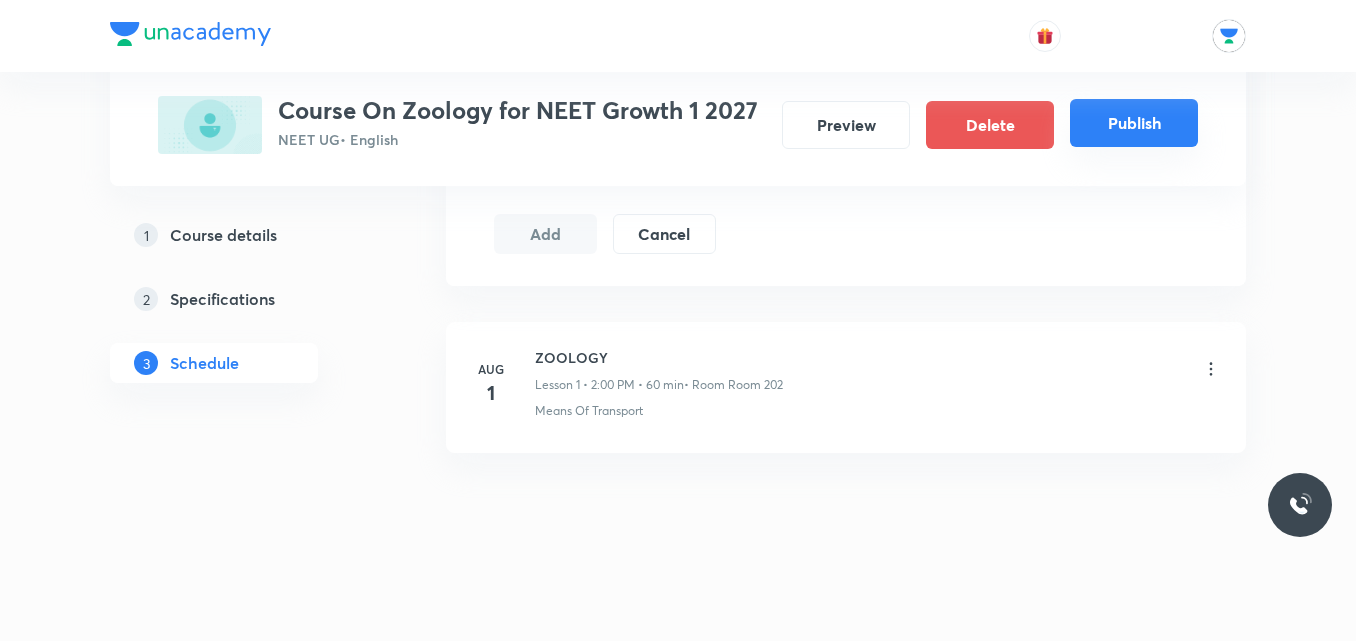 click on "Publish" at bounding box center [1134, 123] 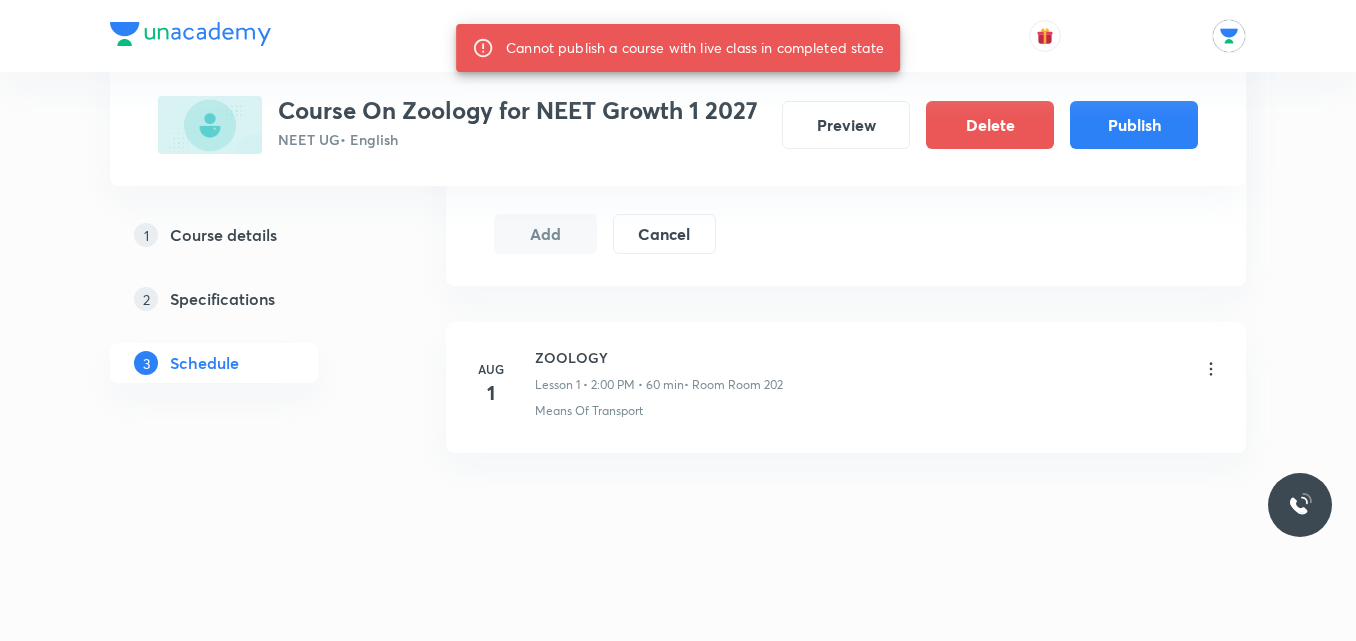 click 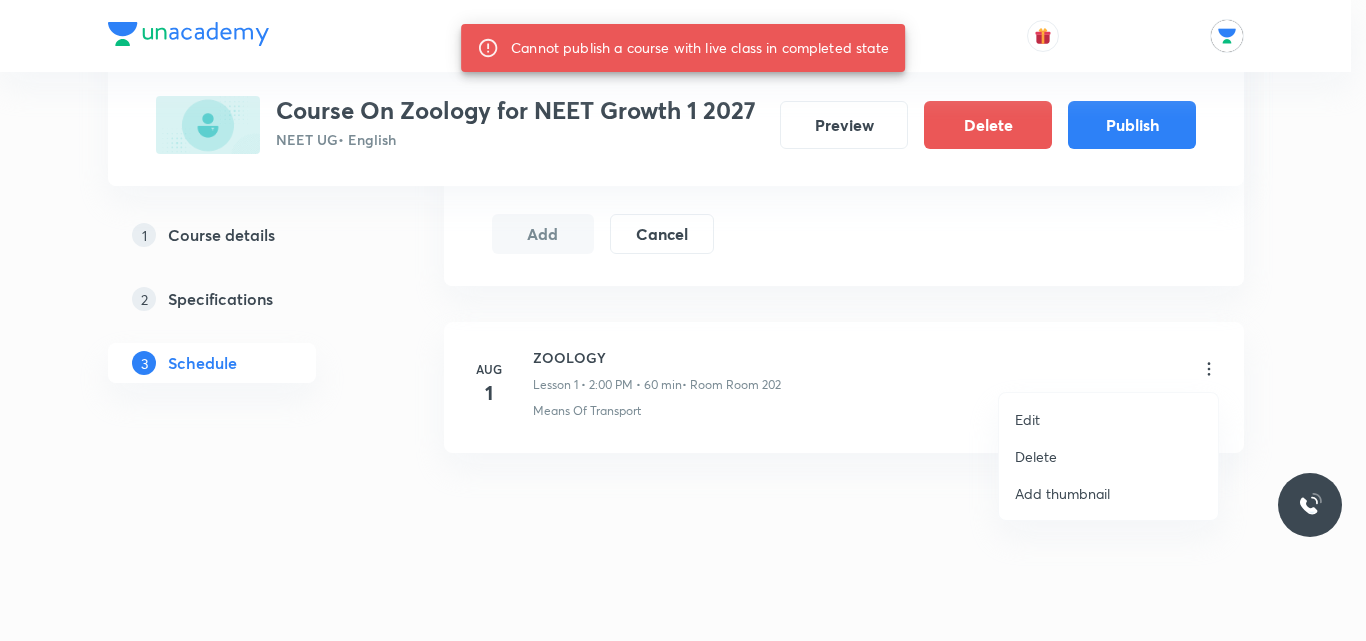 click on "Delete" at bounding box center [1108, 456] 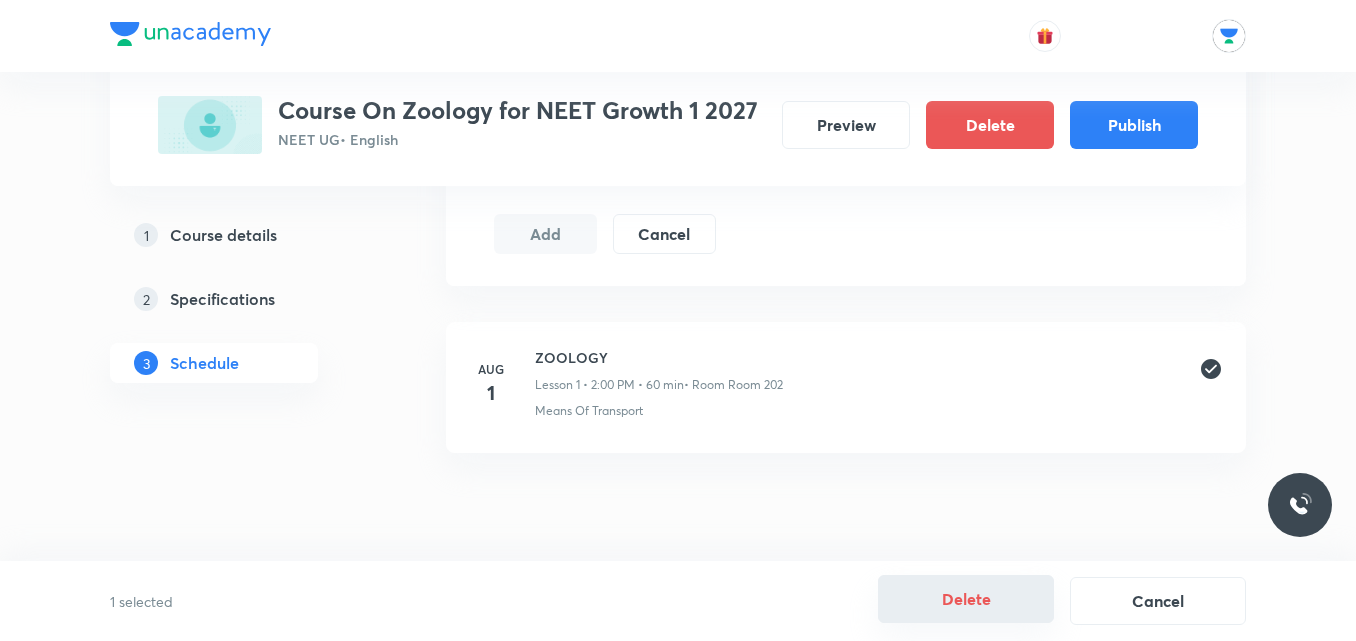 click on "Delete" at bounding box center [966, 599] 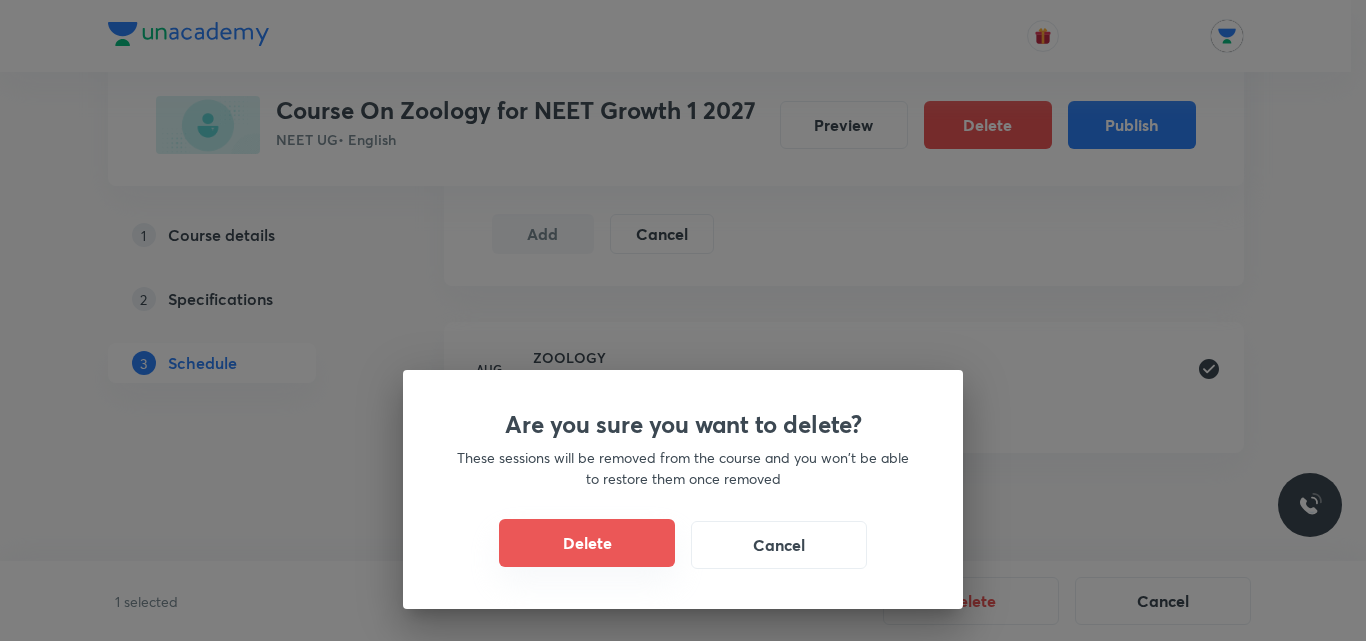 click on "Delete" at bounding box center (587, 543) 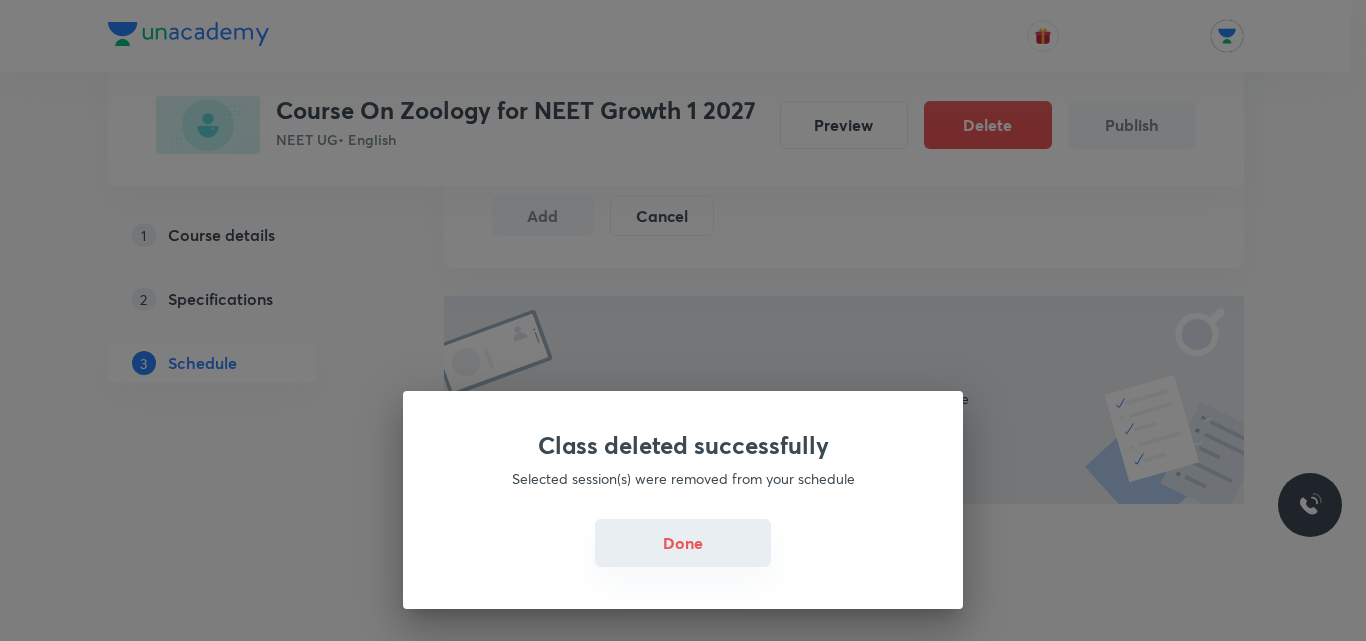 click on "Done" at bounding box center (683, 543) 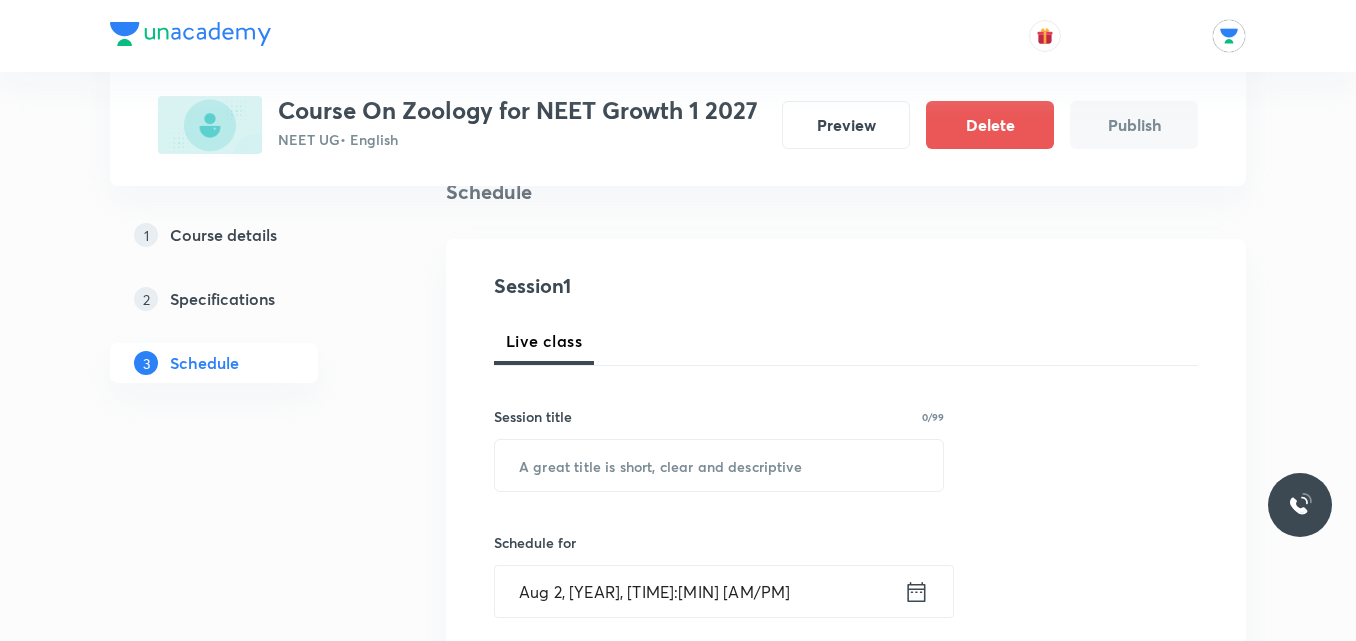 scroll, scrollTop: 162, scrollLeft: 0, axis: vertical 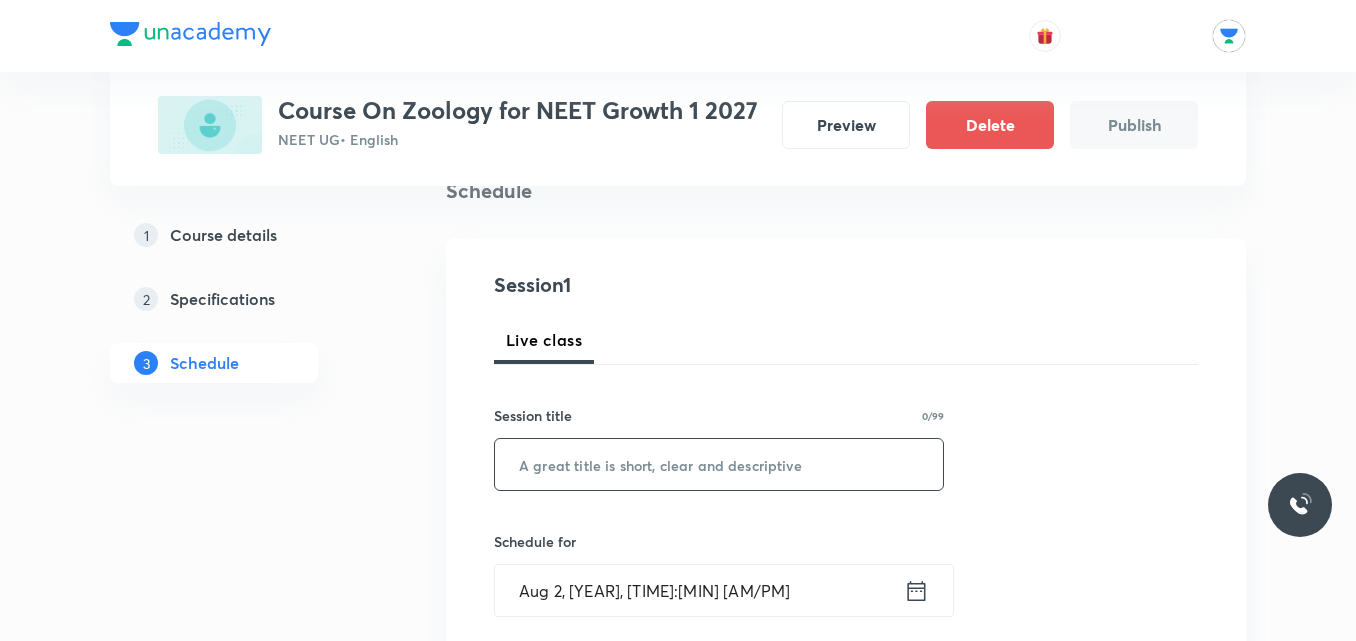 click at bounding box center (719, 464) 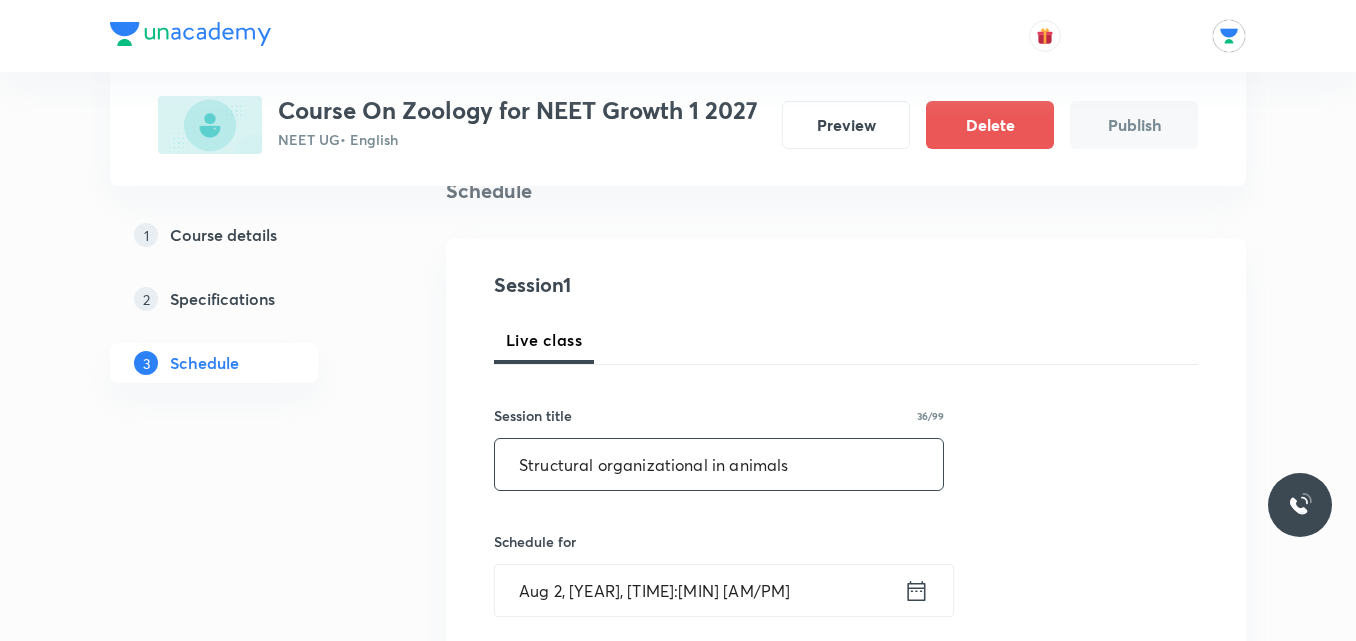 click on "Live class" at bounding box center [846, 340] 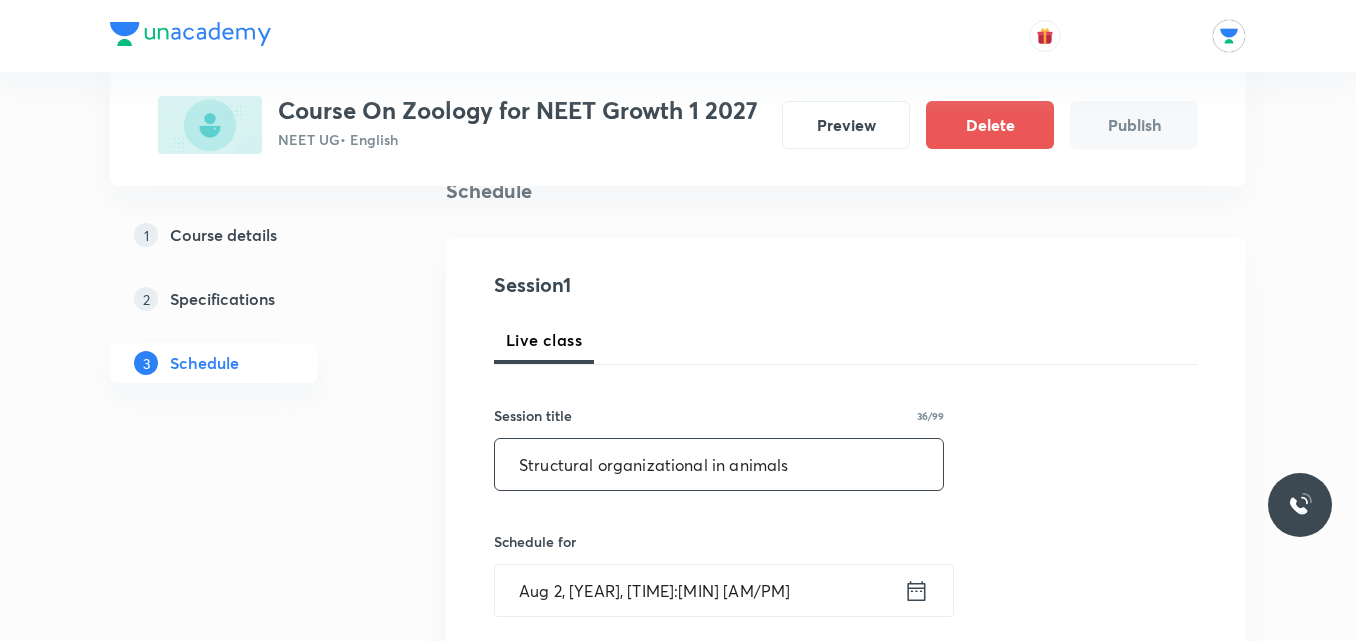 click on "Structural organizational in animals" at bounding box center (719, 464) 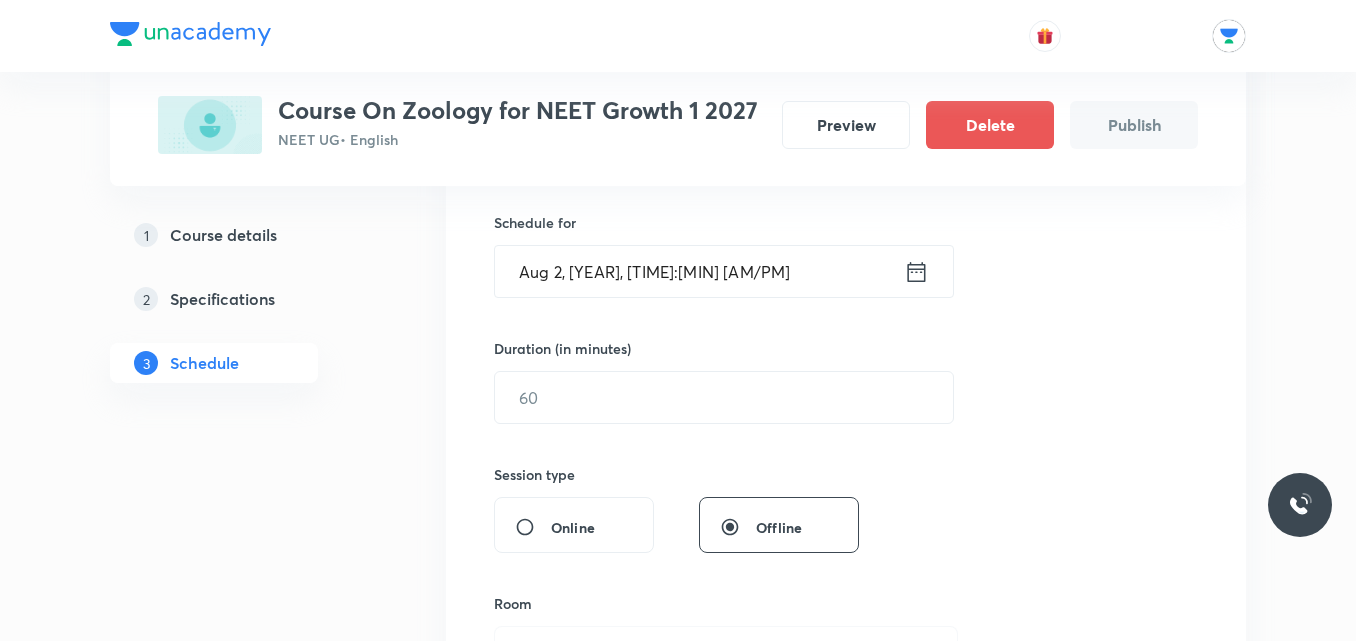 scroll, scrollTop: 532, scrollLeft: 0, axis: vertical 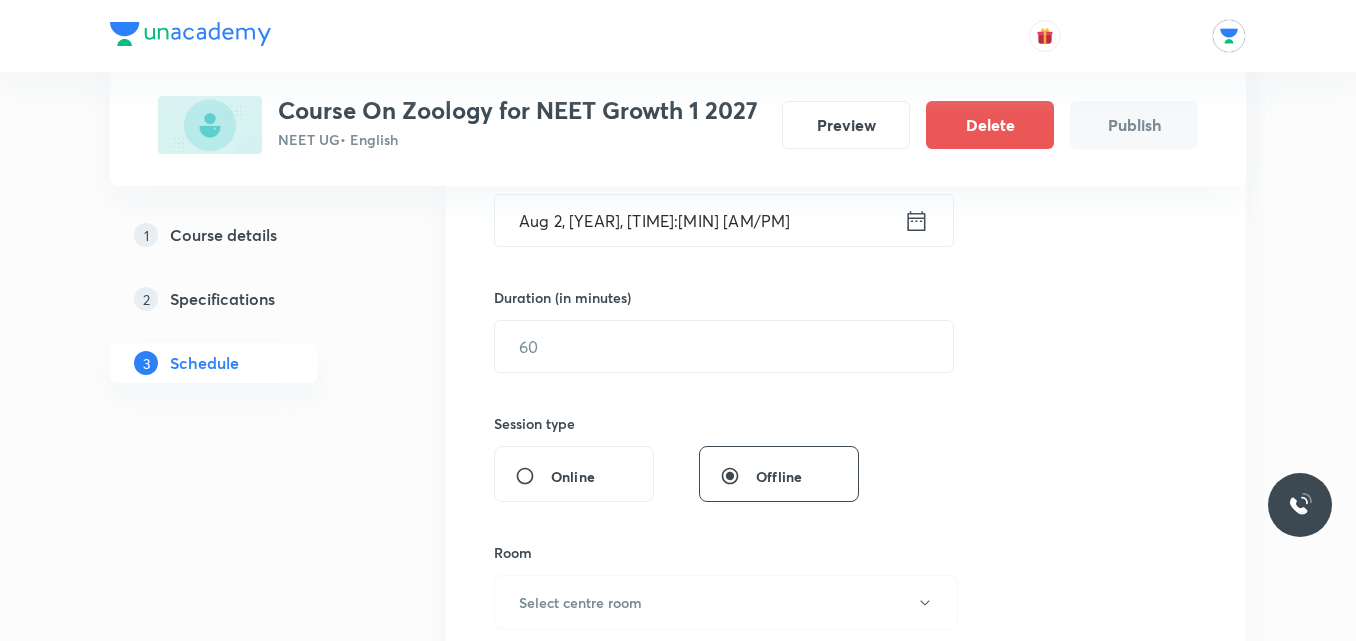type on "Structural organization in animals" 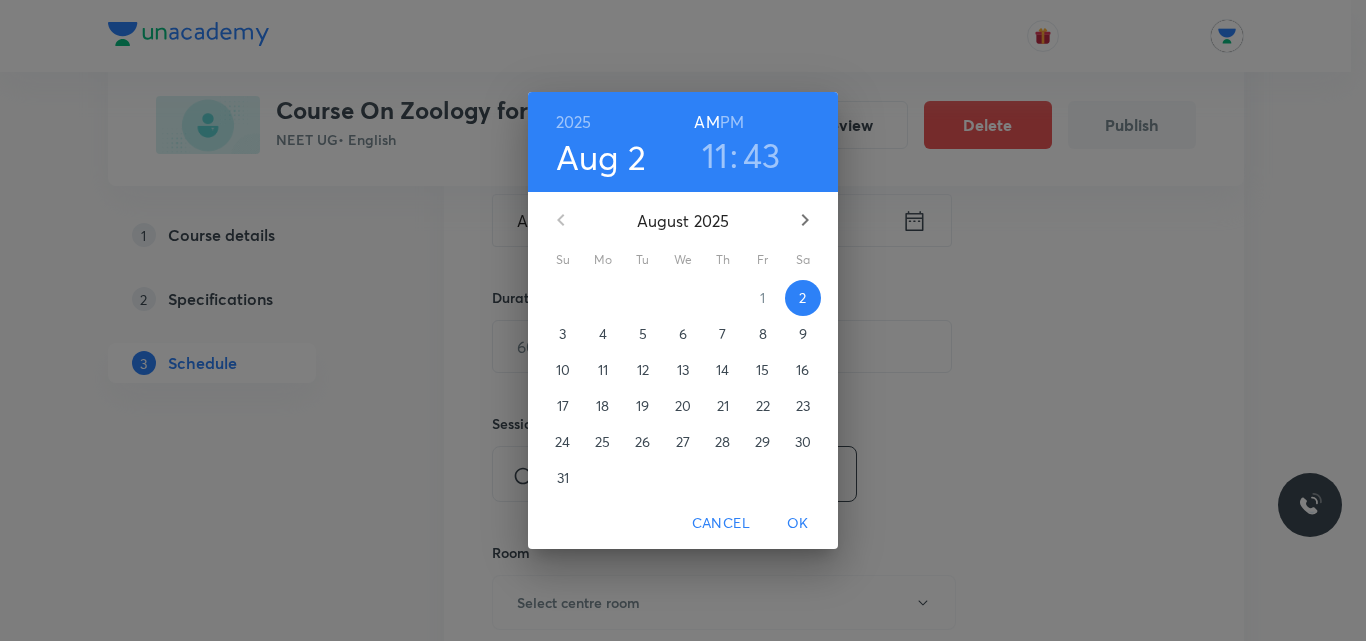 click on "11" at bounding box center [715, 155] 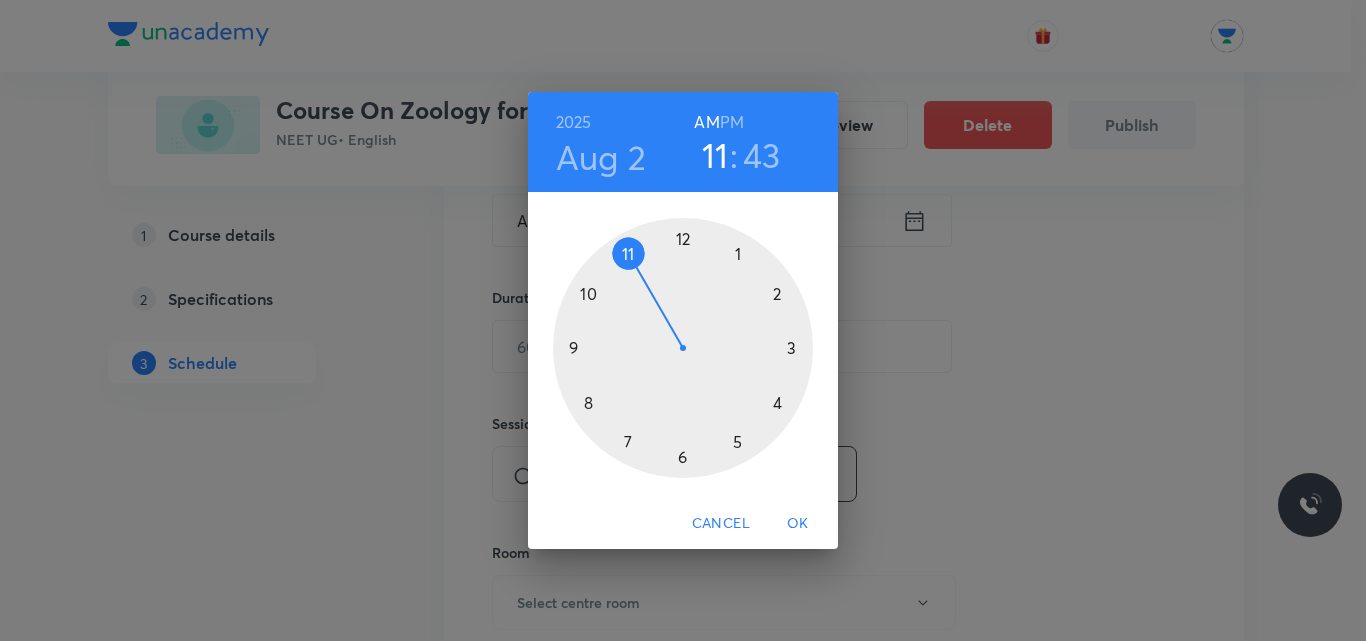 click at bounding box center [683, 348] 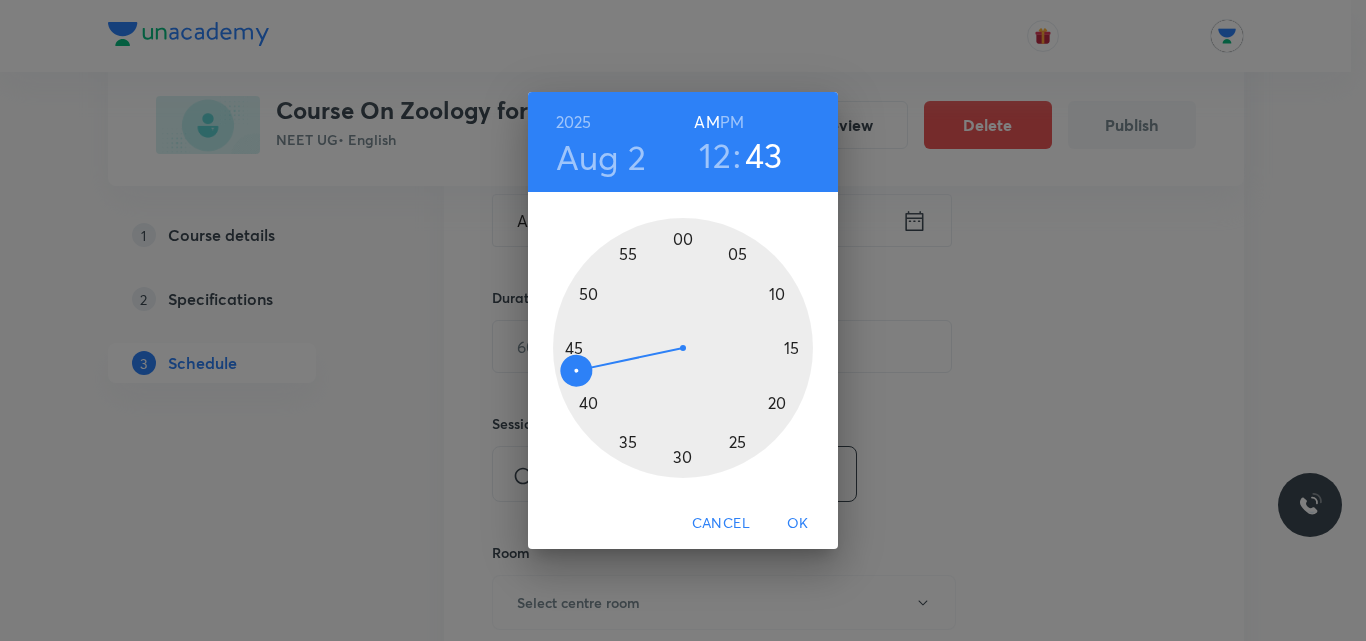 click on "PM" at bounding box center (732, 122) 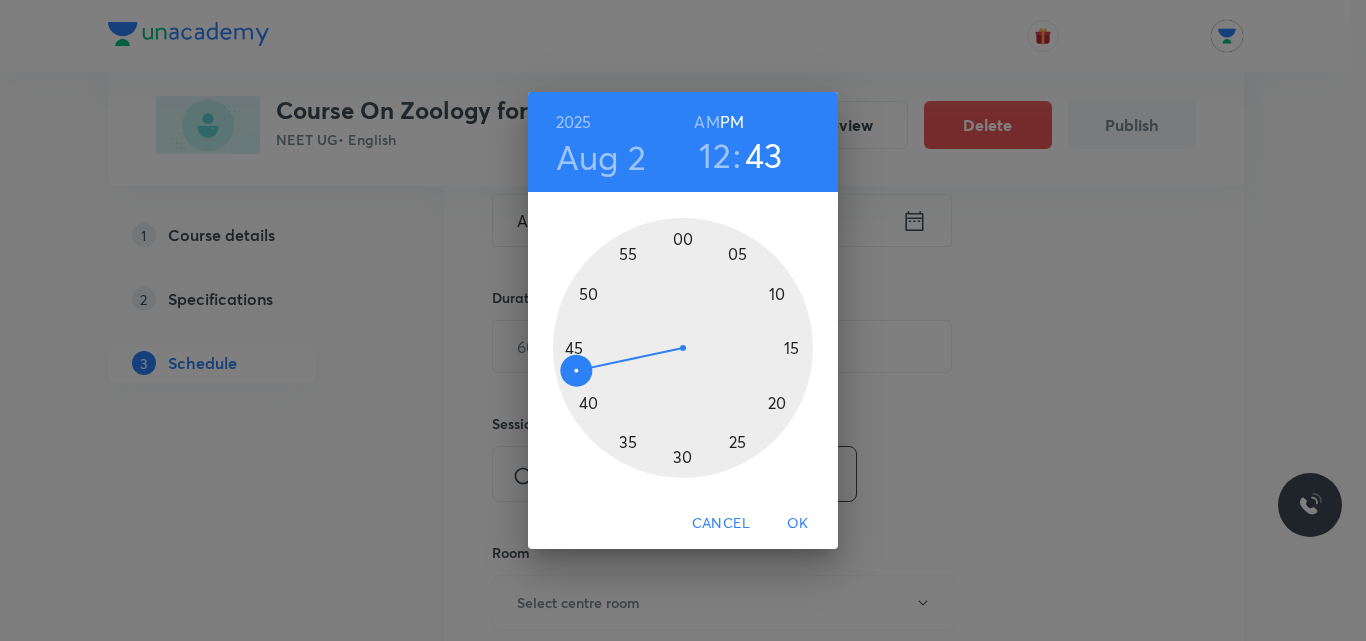 click at bounding box center [683, 348] 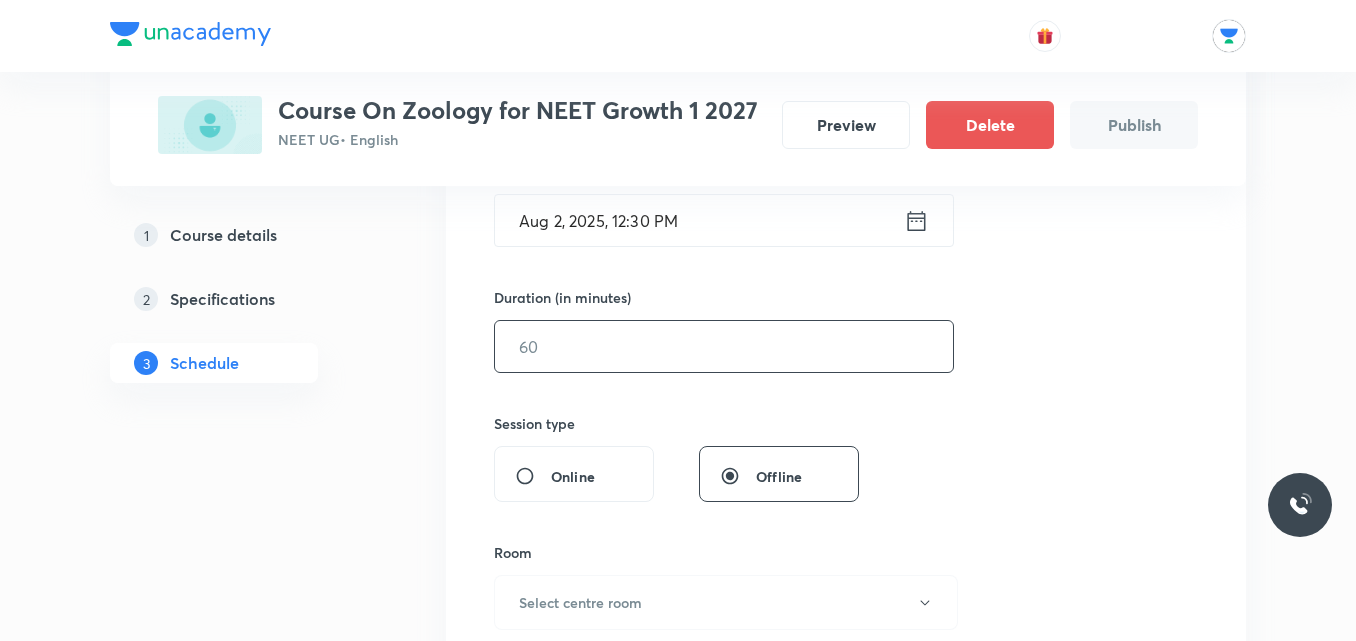 click at bounding box center (724, 346) 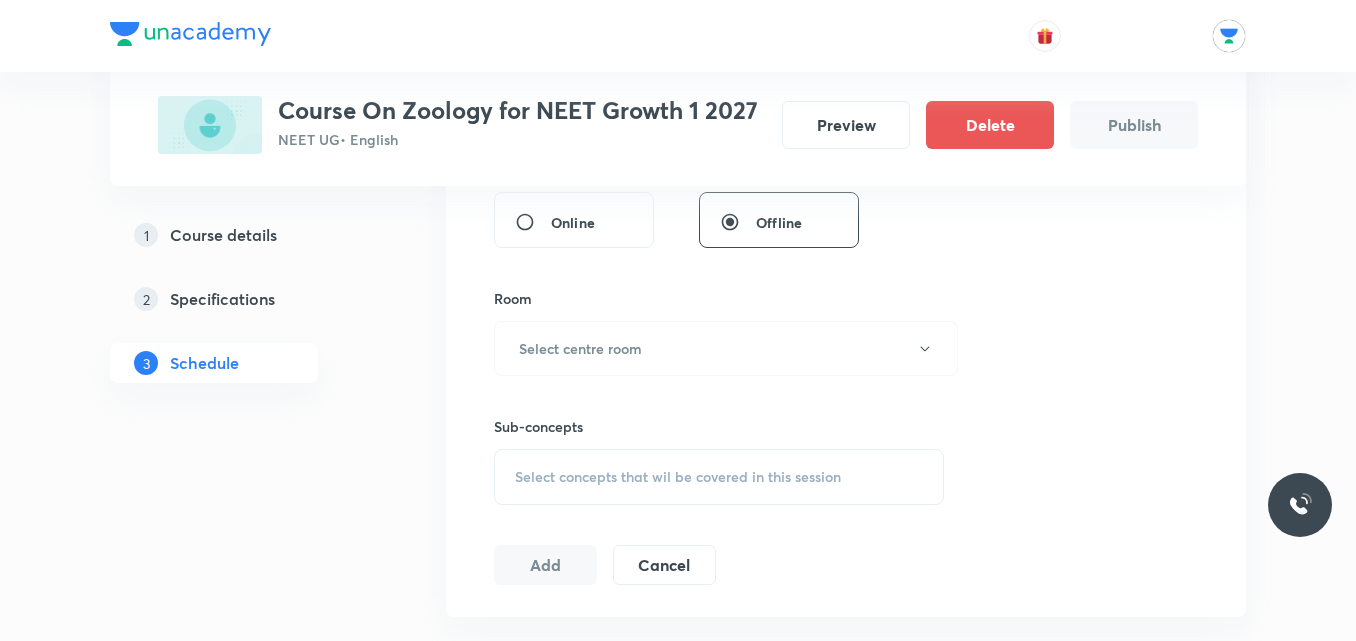 scroll, scrollTop: 835, scrollLeft: 0, axis: vertical 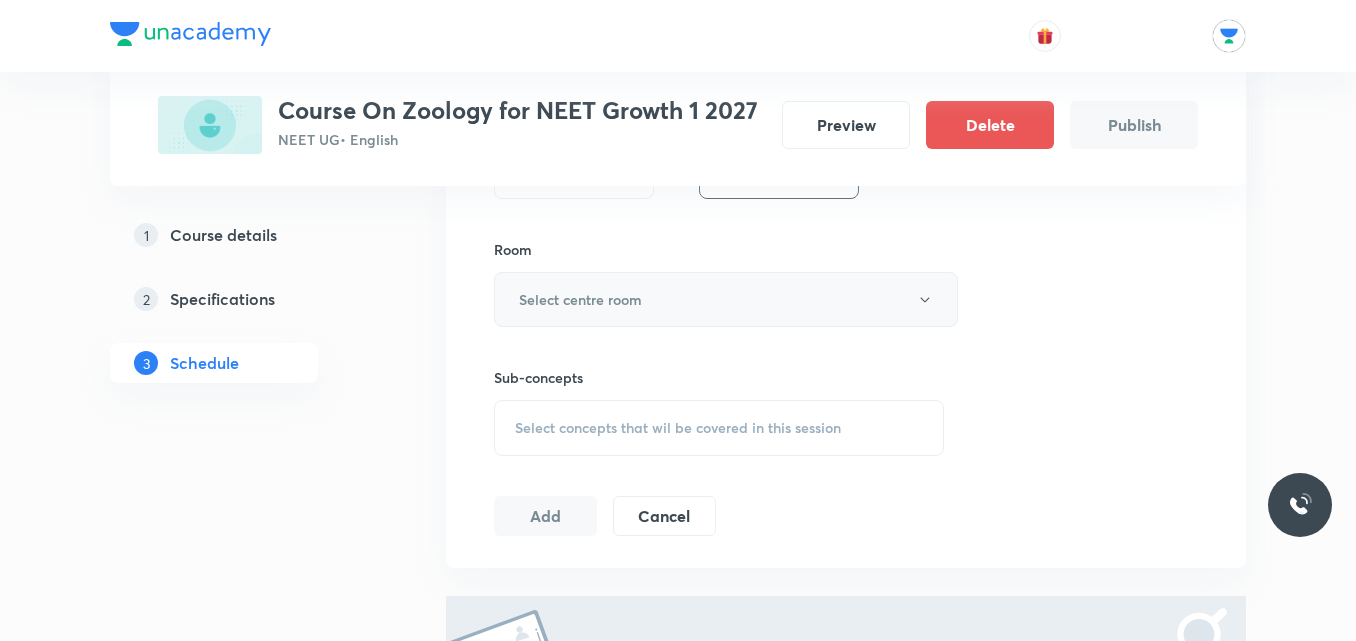 type on "55" 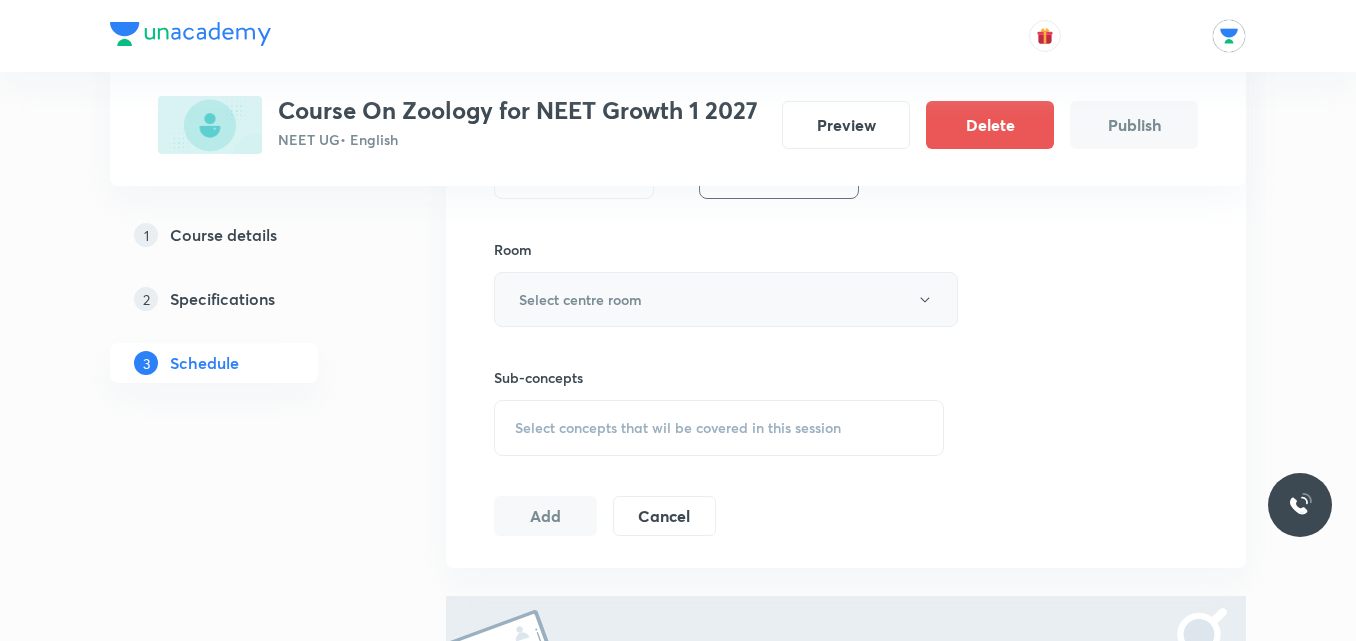click on "Select centre room" at bounding box center (726, 299) 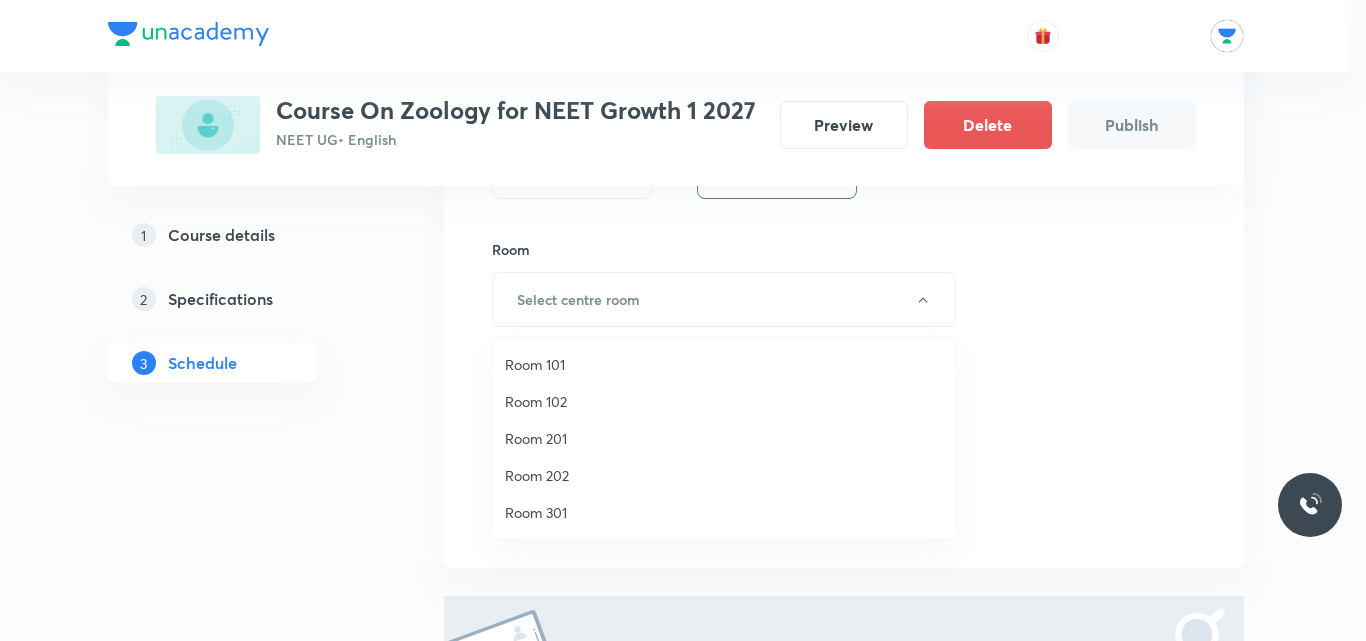 click on "Room 202" at bounding box center (724, 475) 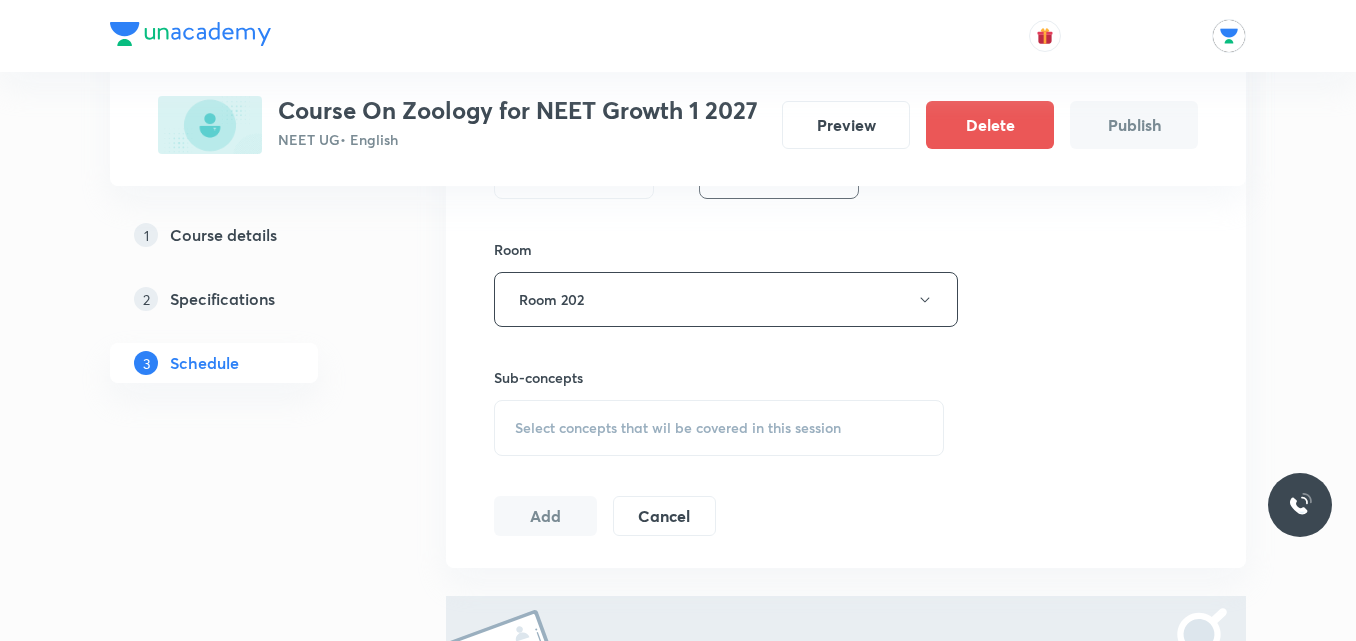 click on "Select concepts that wil be covered in this session" at bounding box center [678, 428] 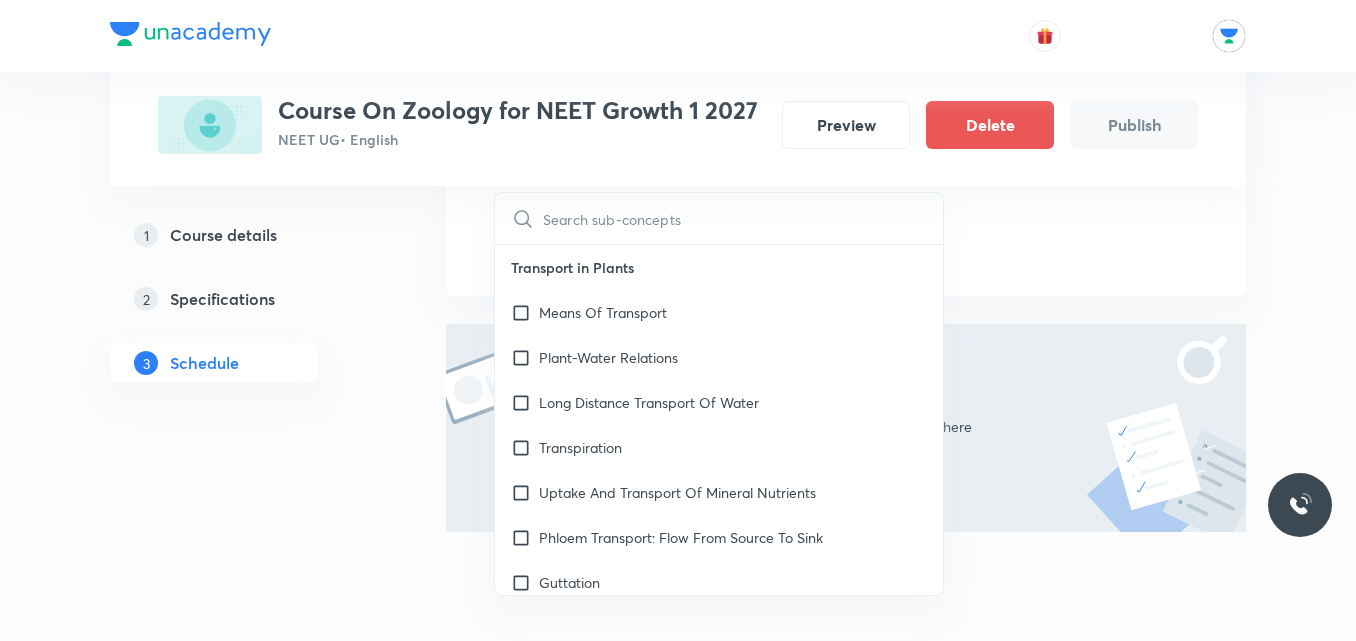 scroll, scrollTop: 1108, scrollLeft: 0, axis: vertical 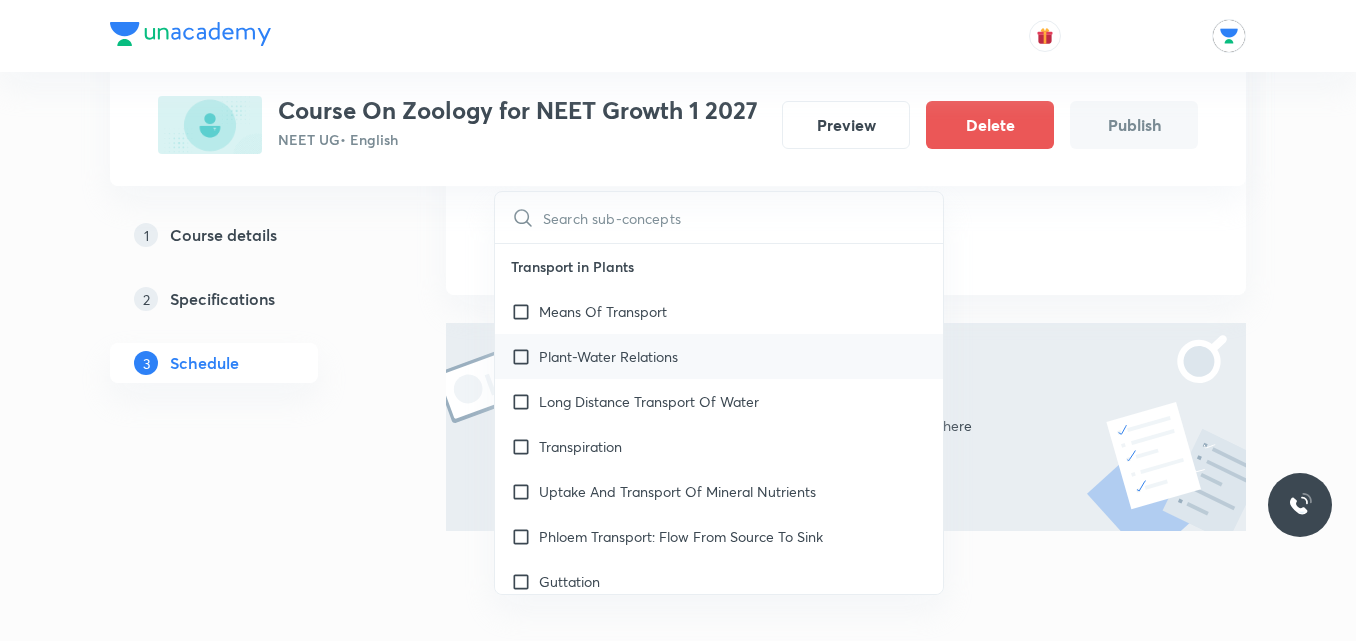 click on "Plant-Water Relations" at bounding box center [719, 356] 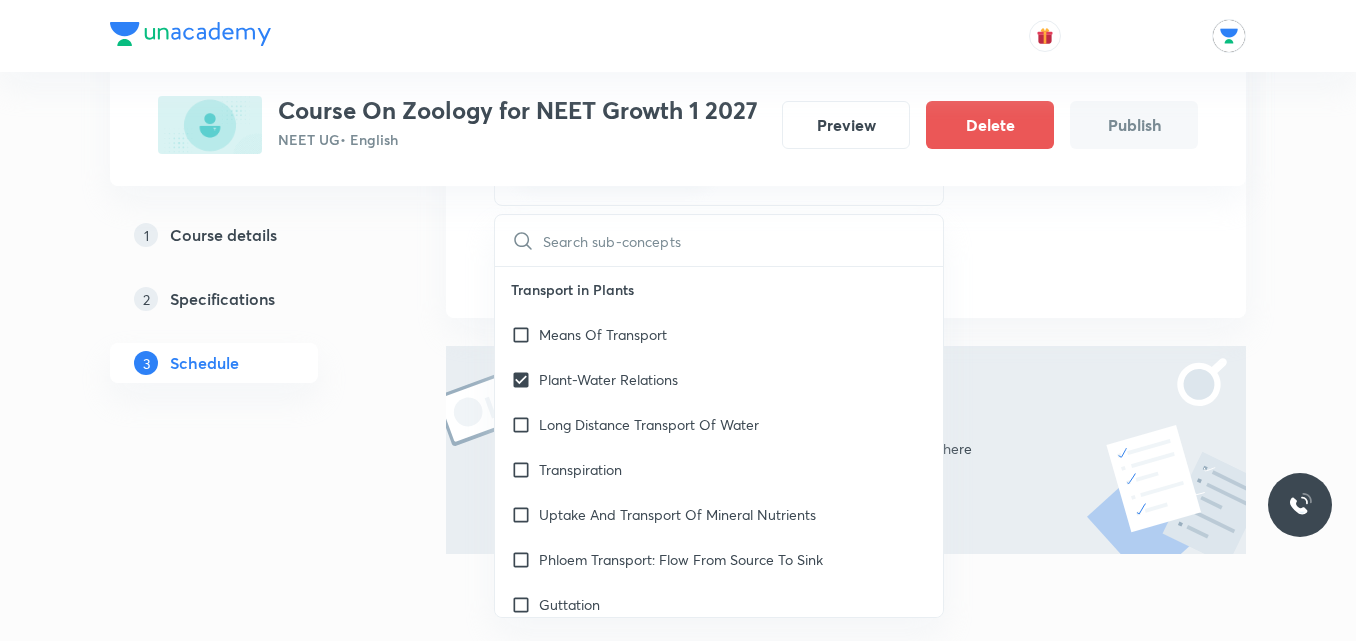 click at bounding box center (502, 403) 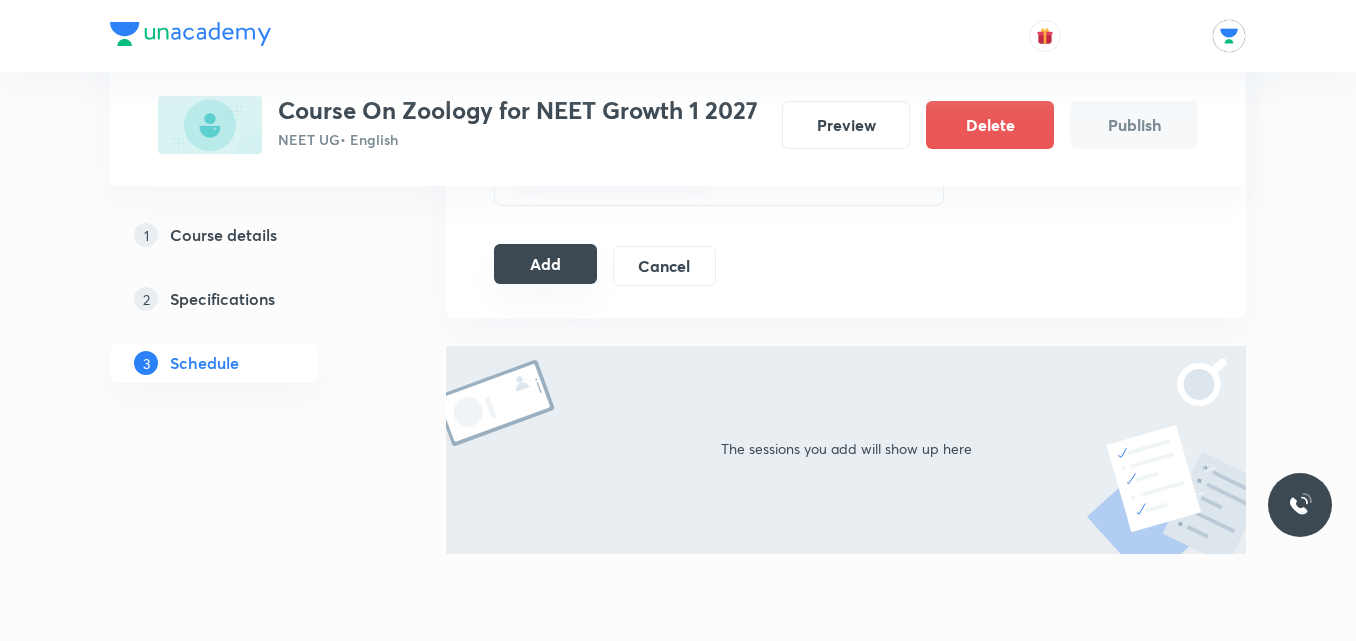 click on "Add" at bounding box center [545, 264] 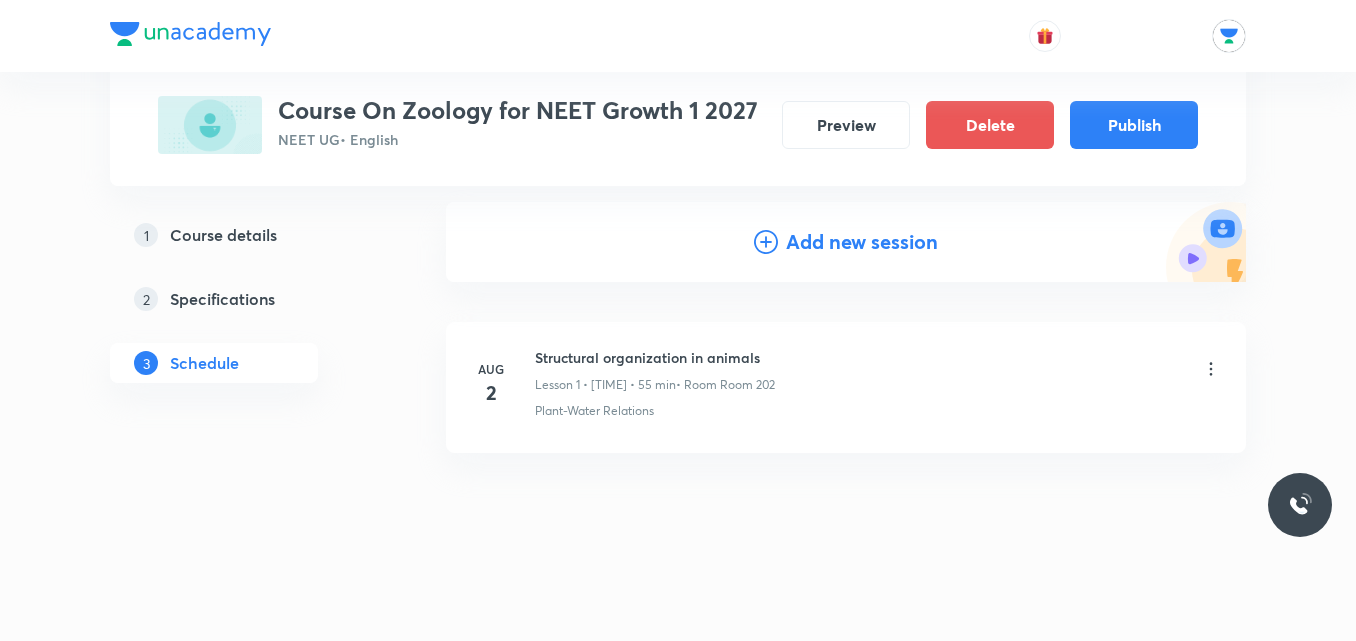 scroll, scrollTop: 216, scrollLeft: 0, axis: vertical 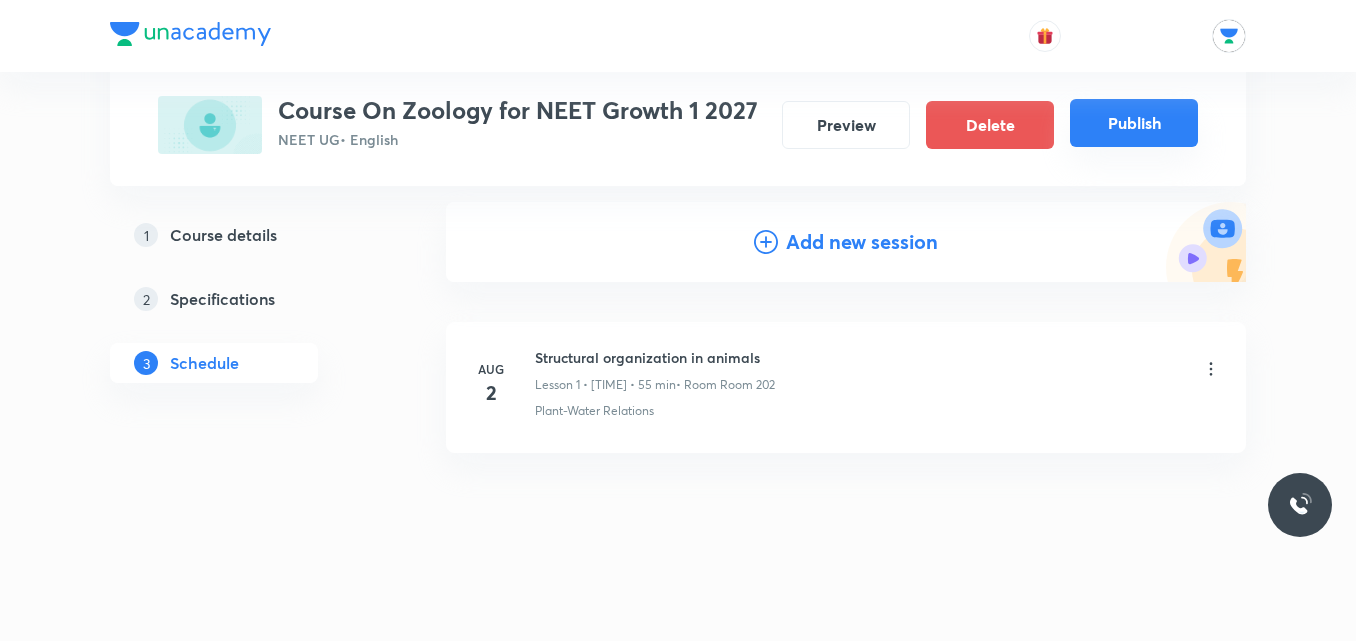 click on "Publish" at bounding box center (1134, 123) 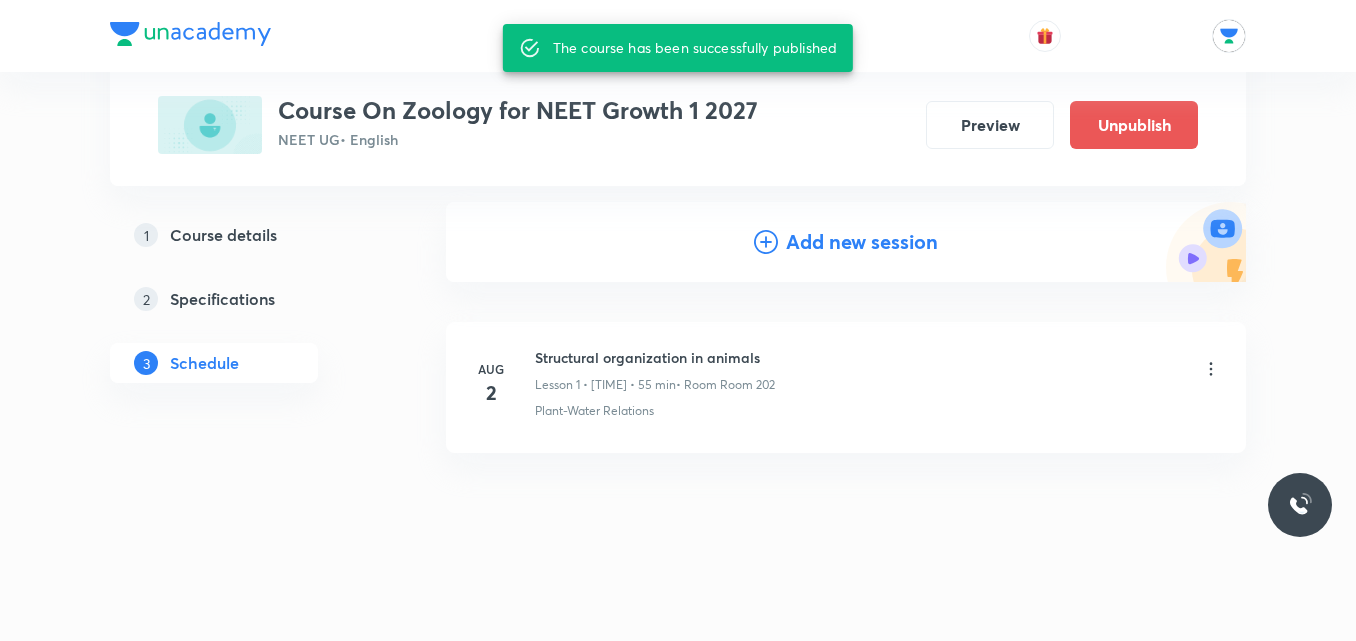 scroll, scrollTop: 198, scrollLeft: 0, axis: vertical 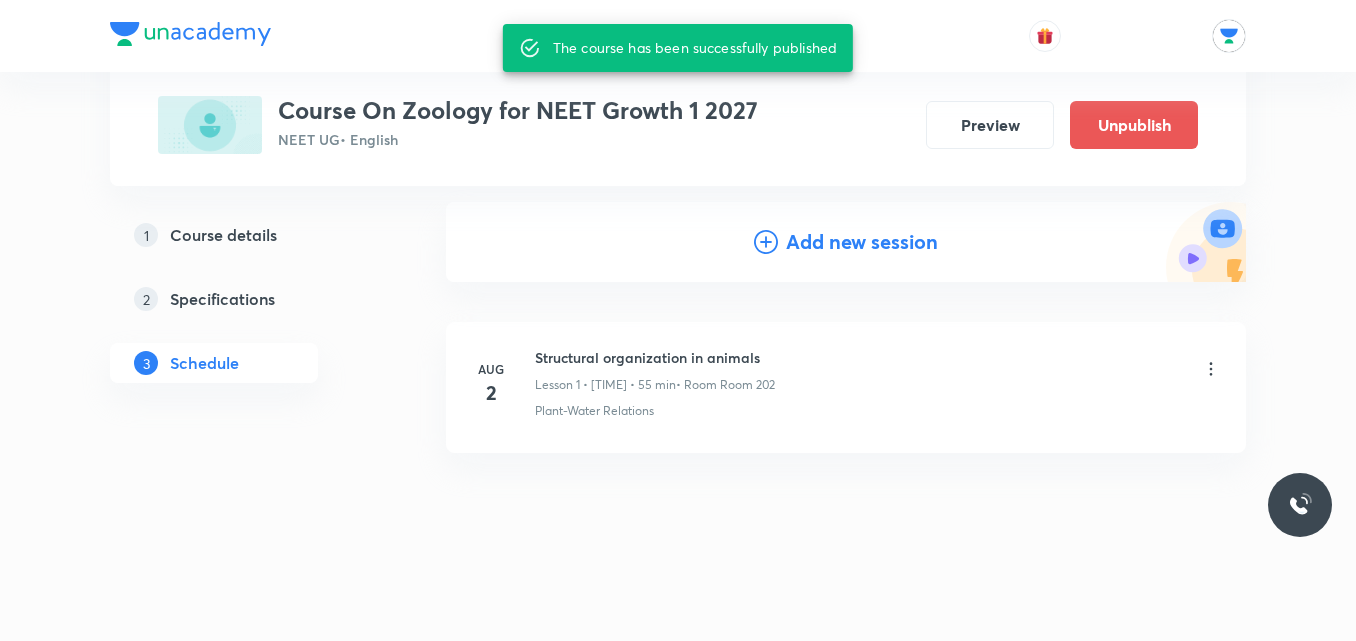 click 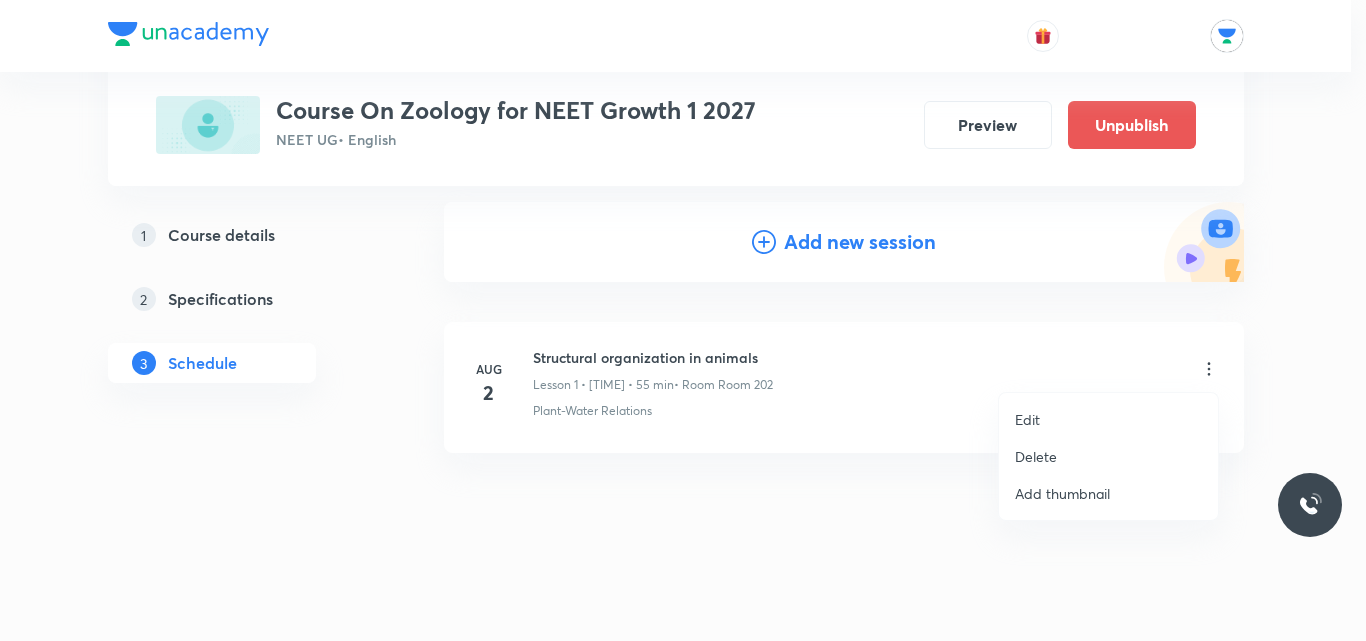 click on "Edit" at bounding box center (1108, 419) 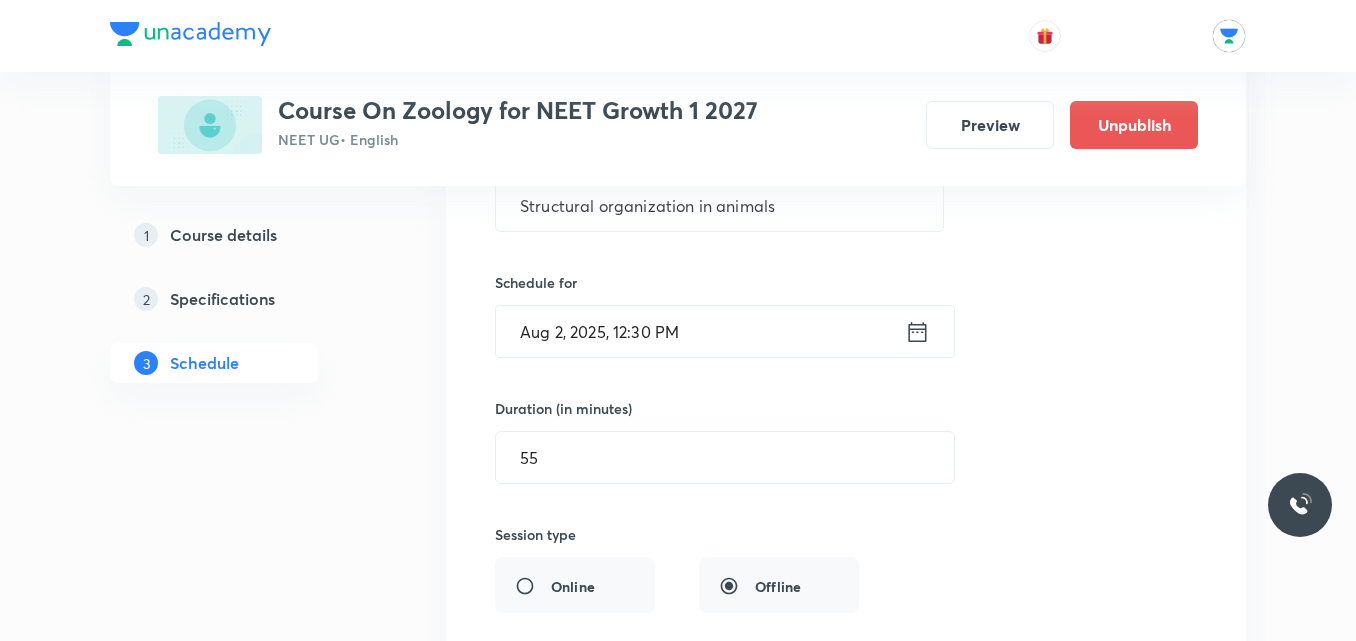 scroll, scrollTop: 428, scrollLeft: 0, axis: vertical 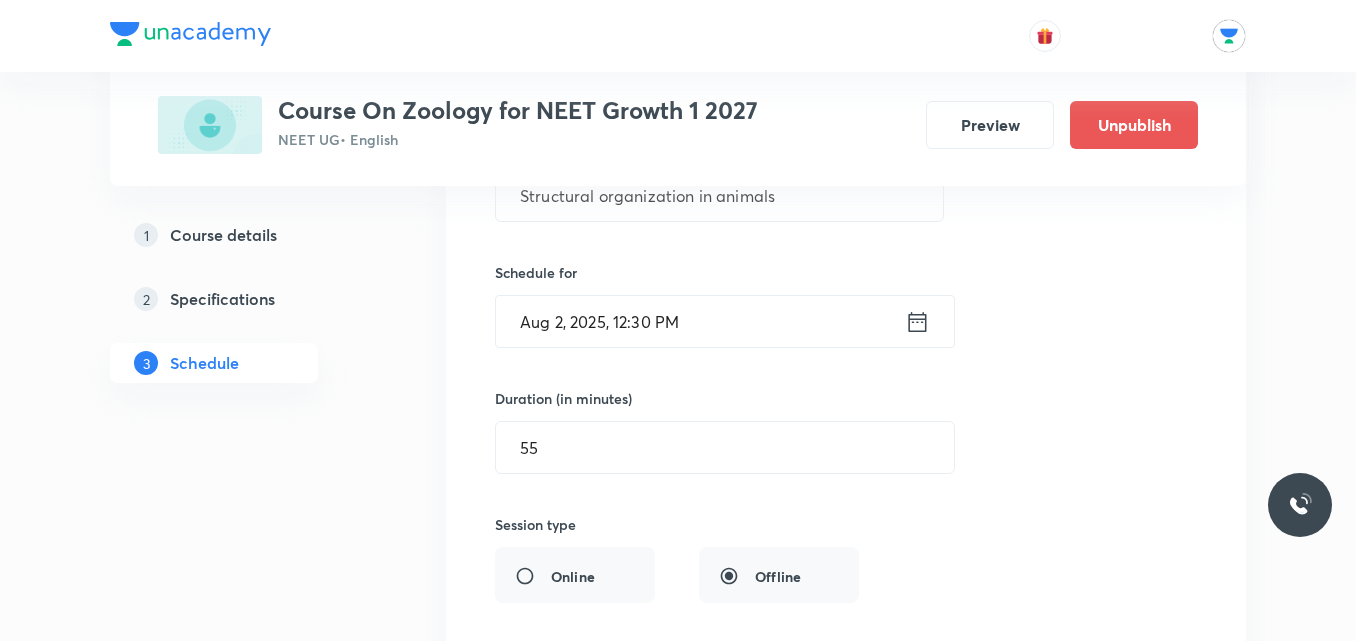 click 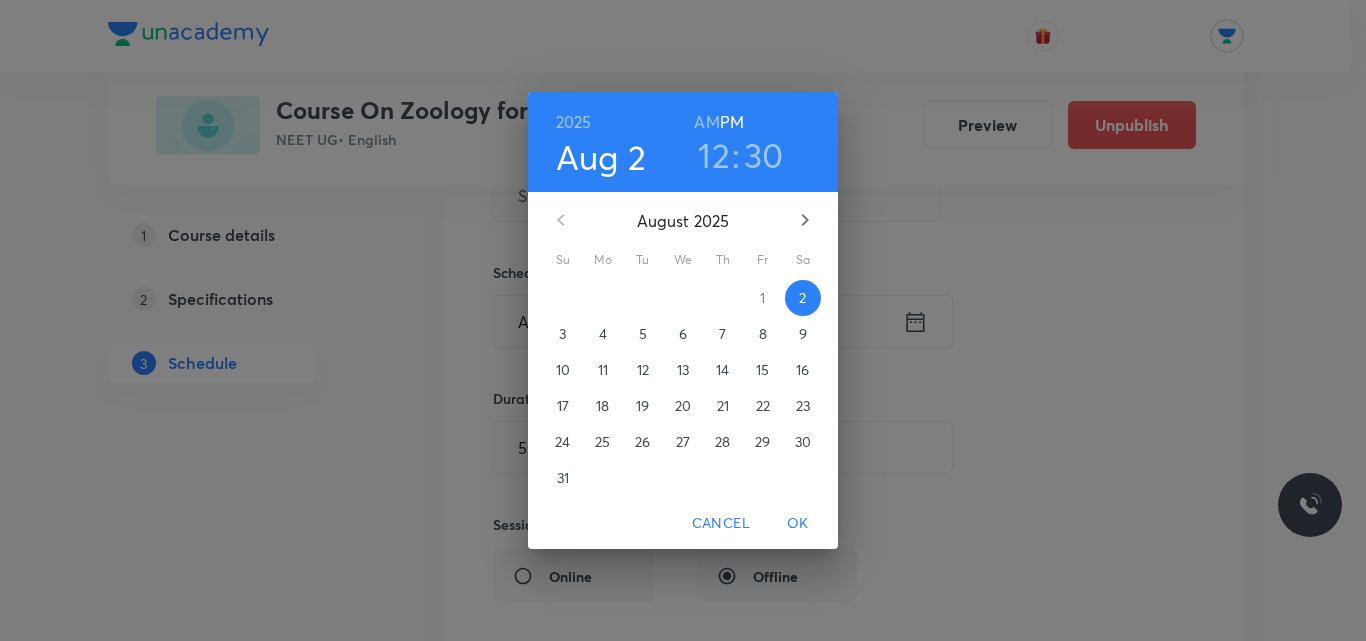 click on "OK" at bounding box center [798, 523] 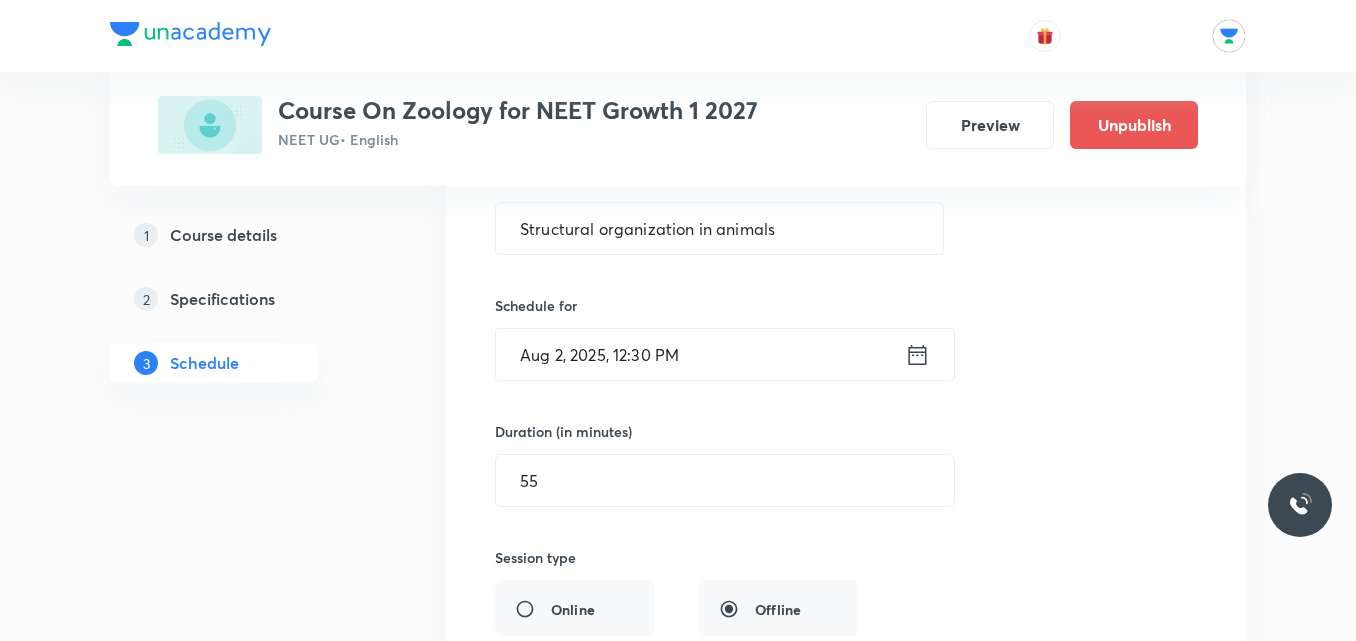 scroll, scrollTop: 352, scrollLeft: 0, axis: vertical 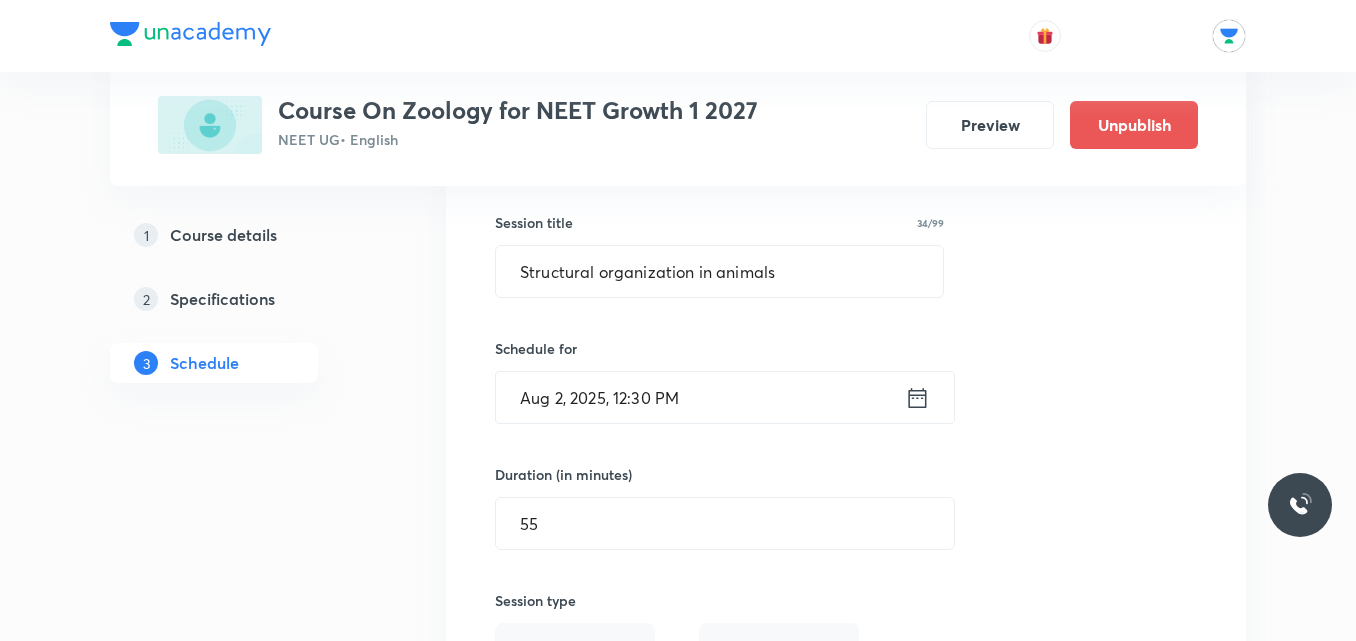 click 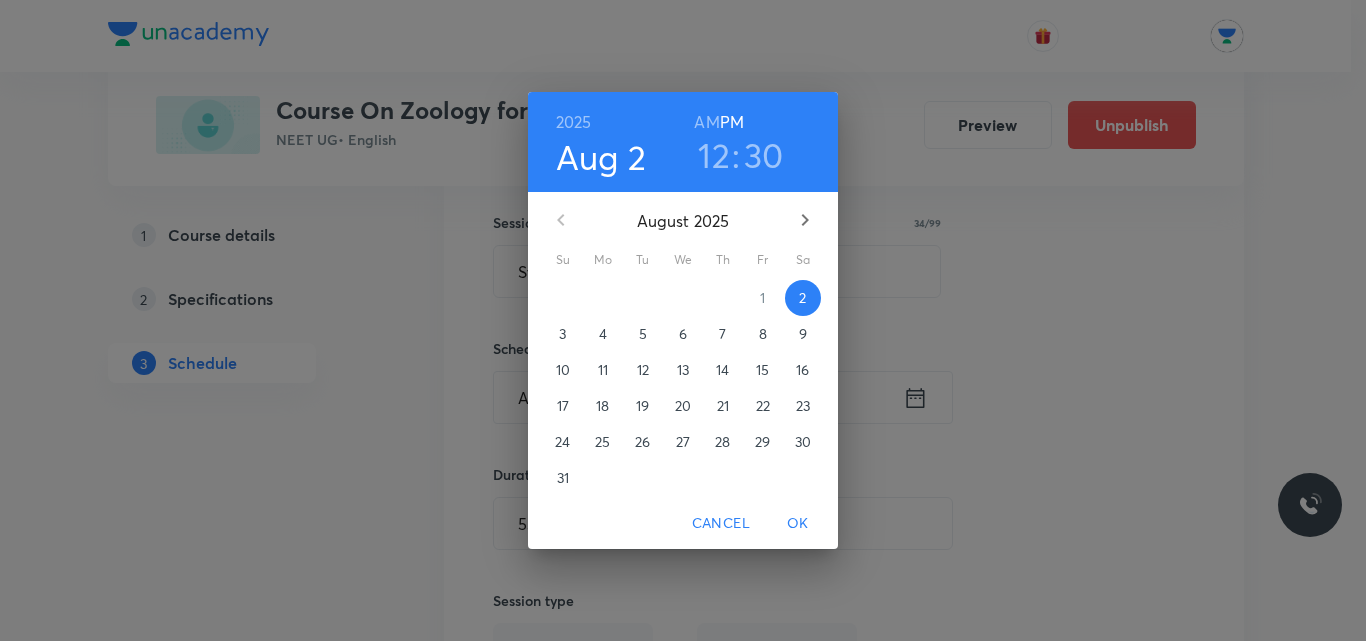 click on "4" at bounding box center (603, 334) 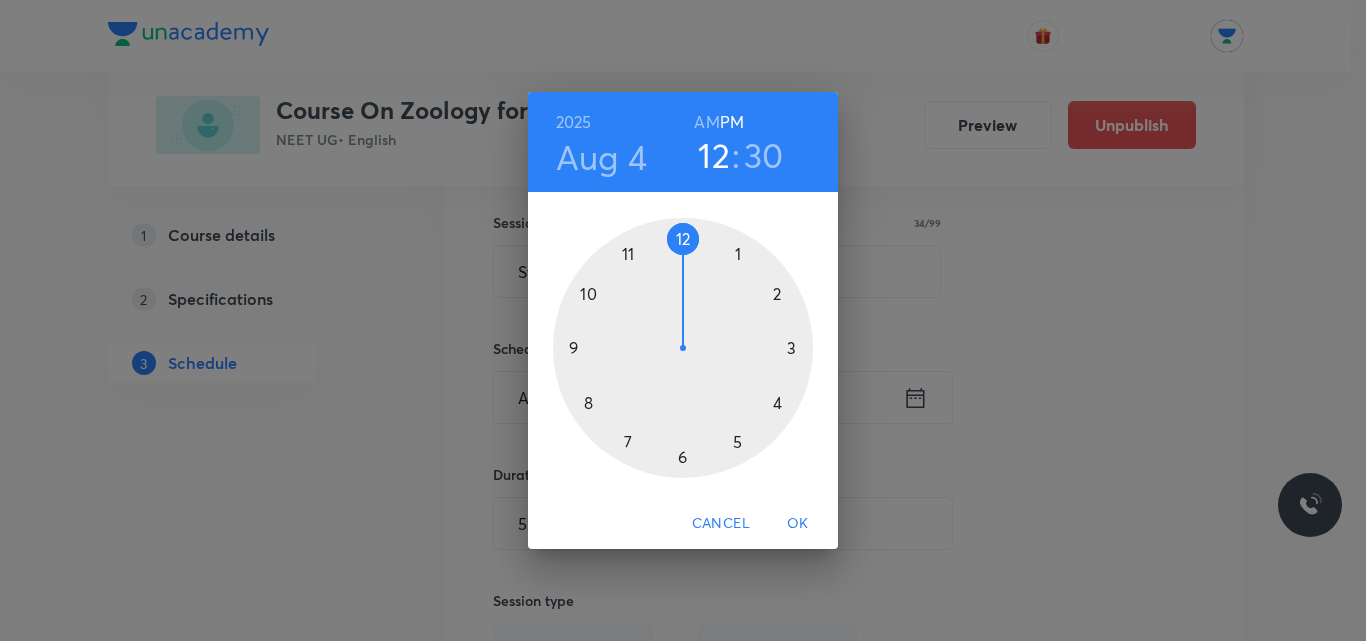click on "OK" at bounding box center (798, 523) 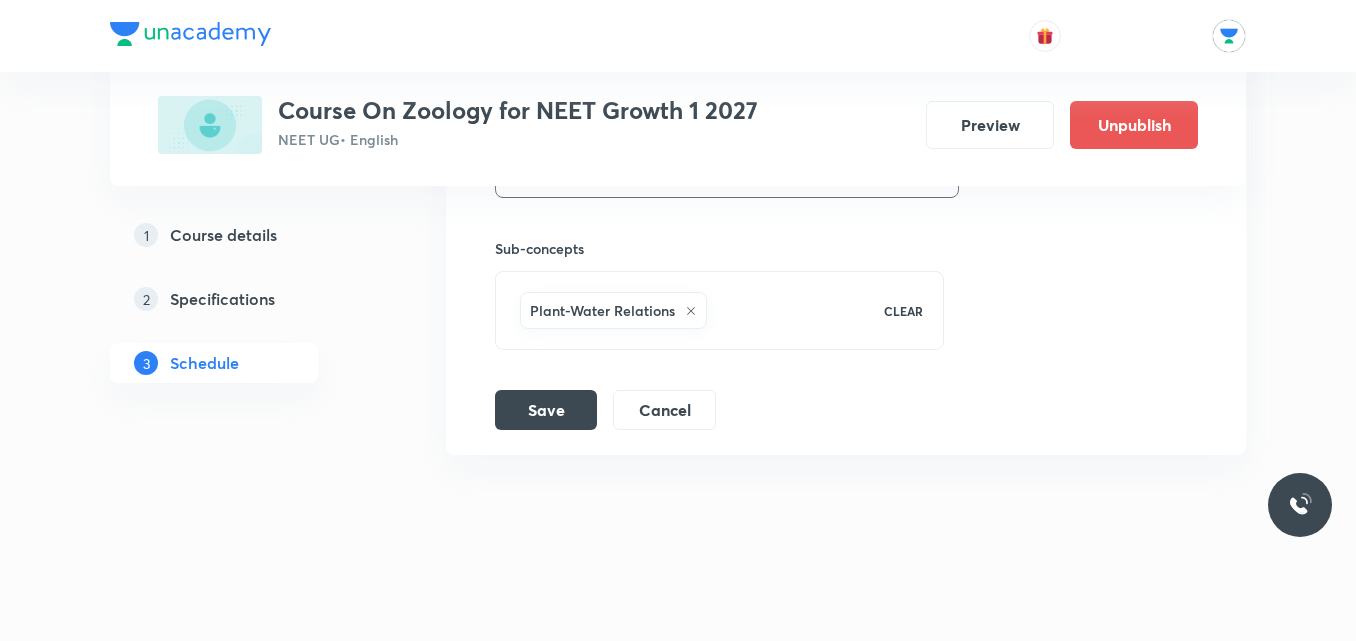 scroll, scrollTop: 967, scrollLeft: 0, axis: vertical 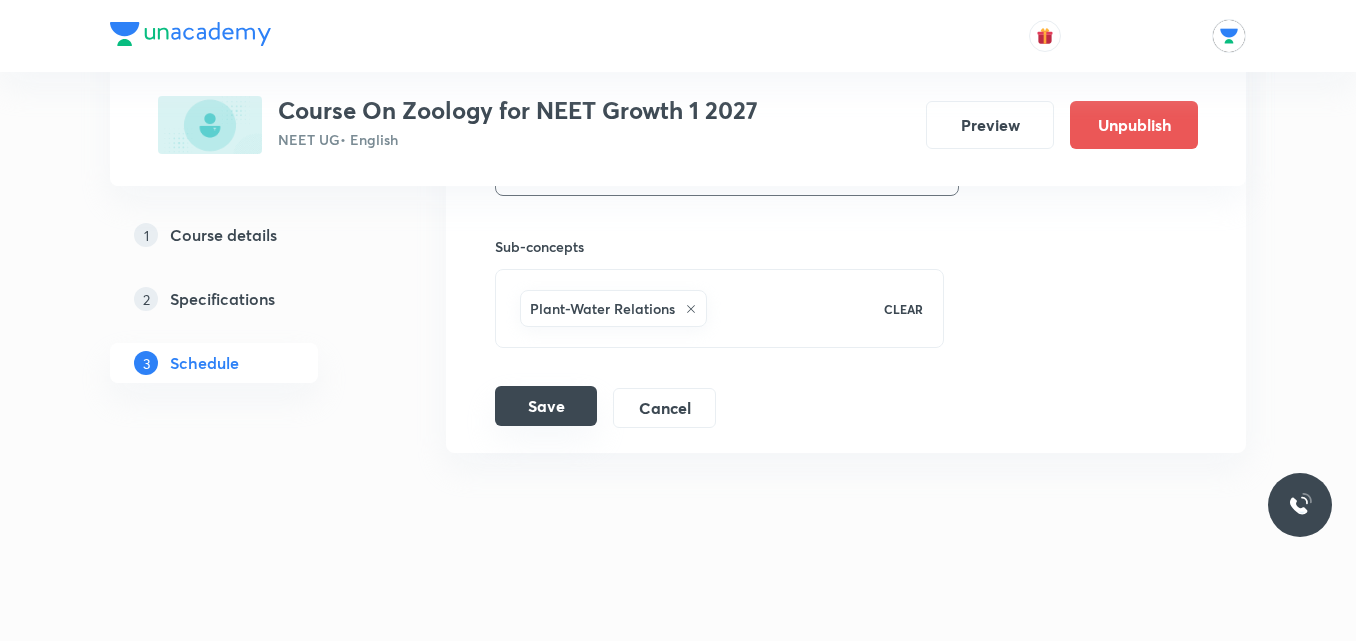 click on "Save" at bounding box center [546, 406] 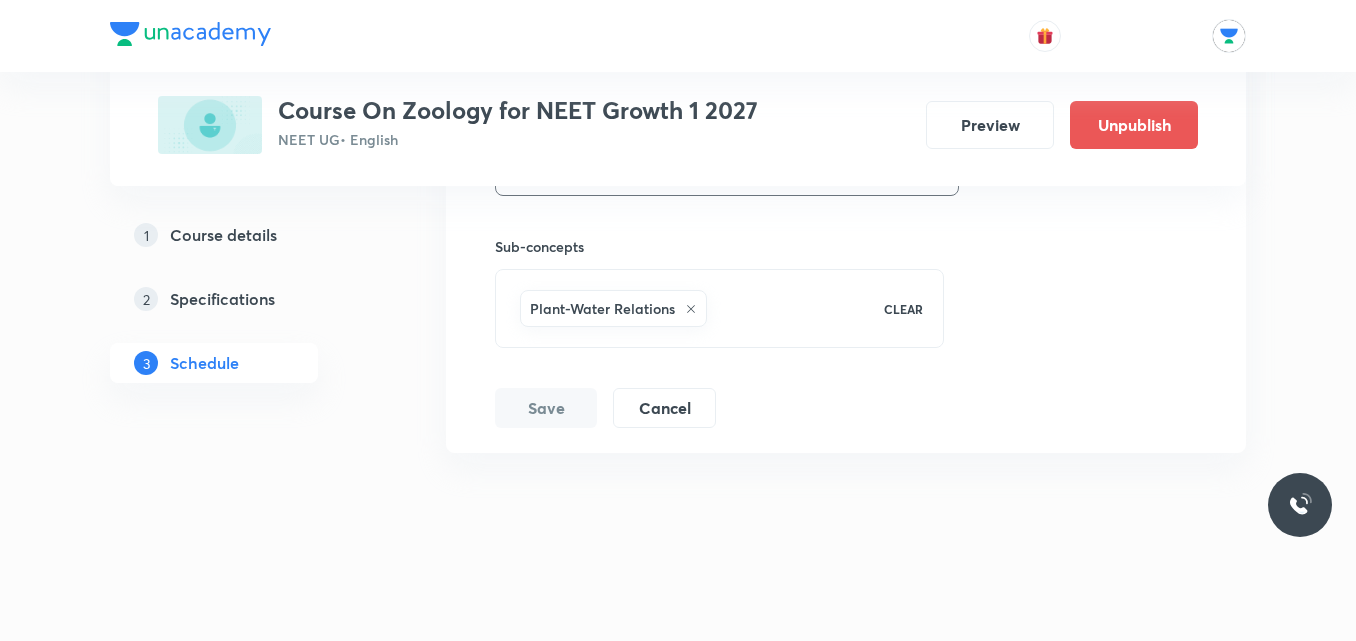 scroll, scrollTop: 198, scrollLeft: 0, axis: vertical 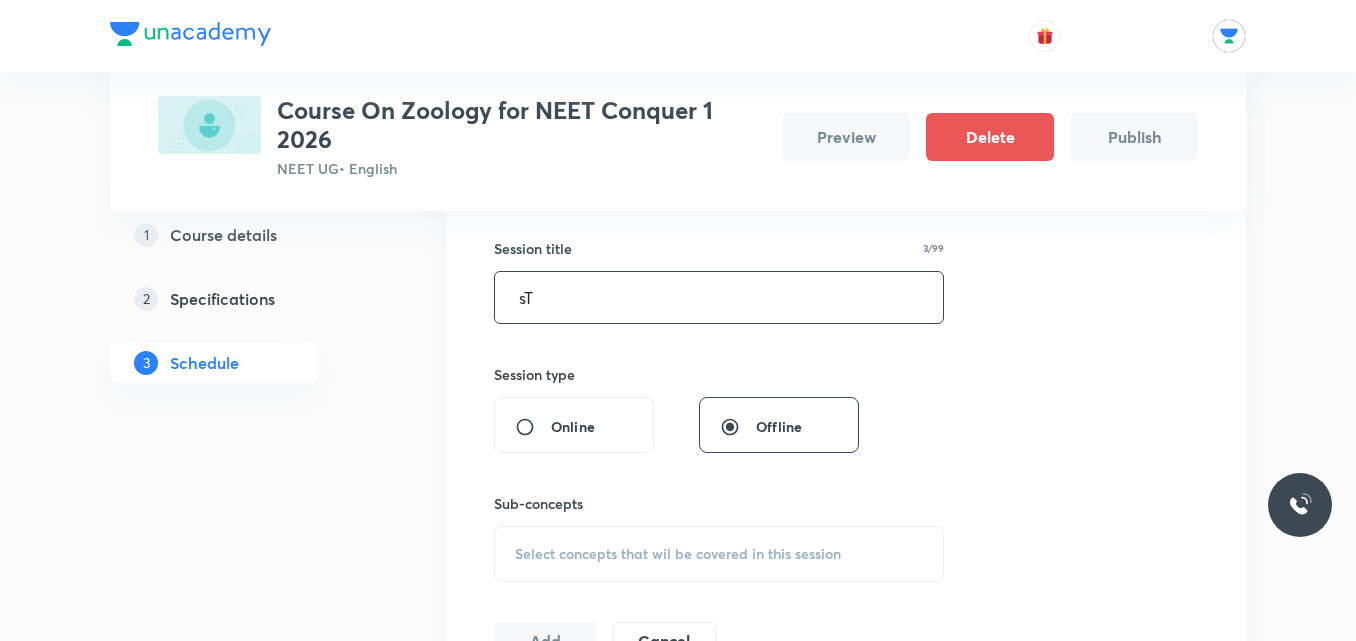 type on "s" 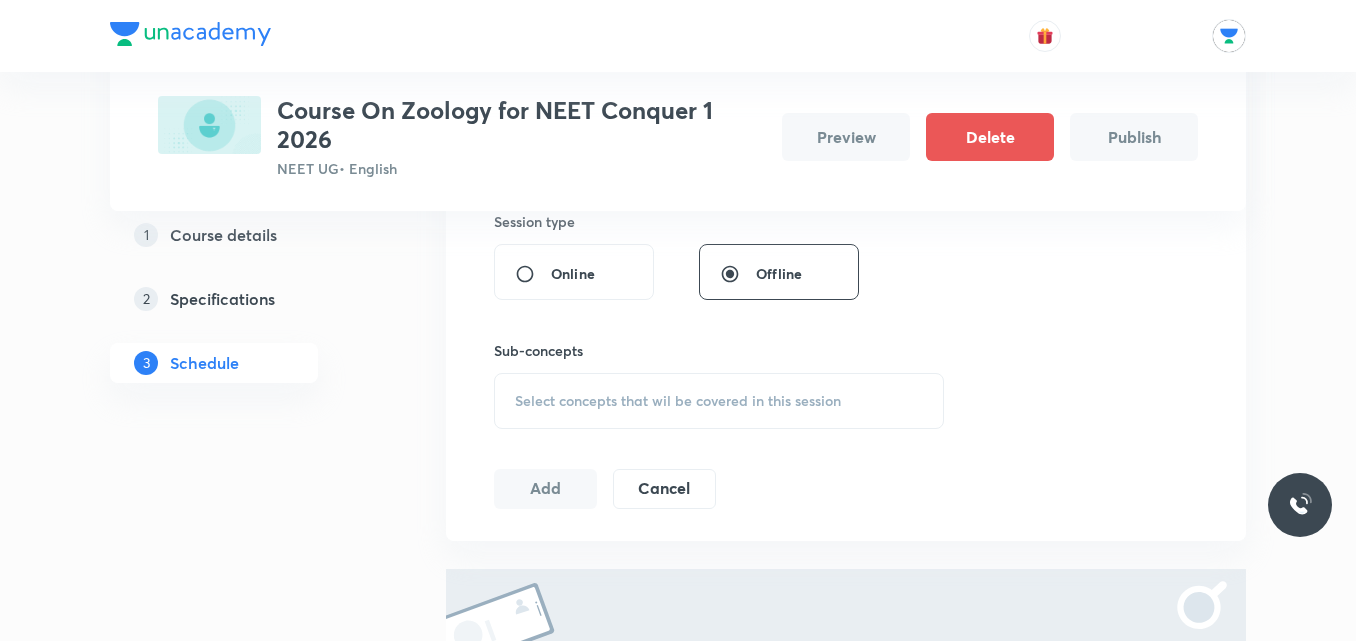 scroll, scrollTop: 636, scrollLeft: 0, axis: vertical 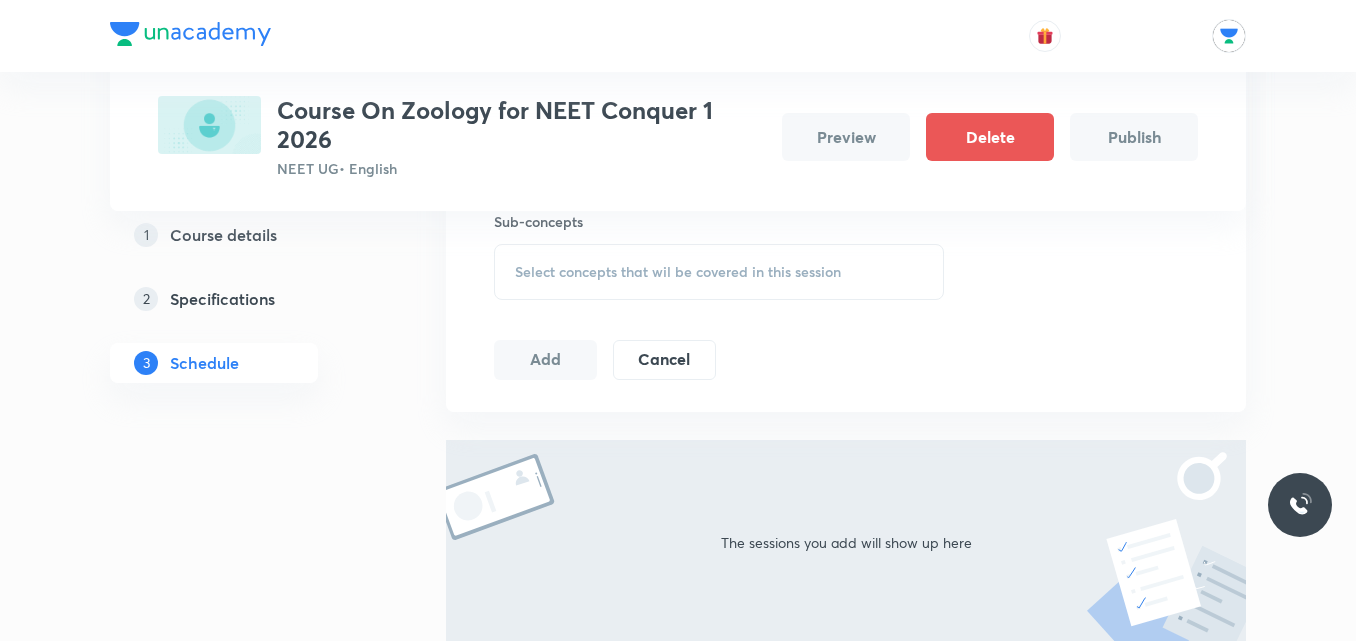 type on "Structural Organization in Animals" 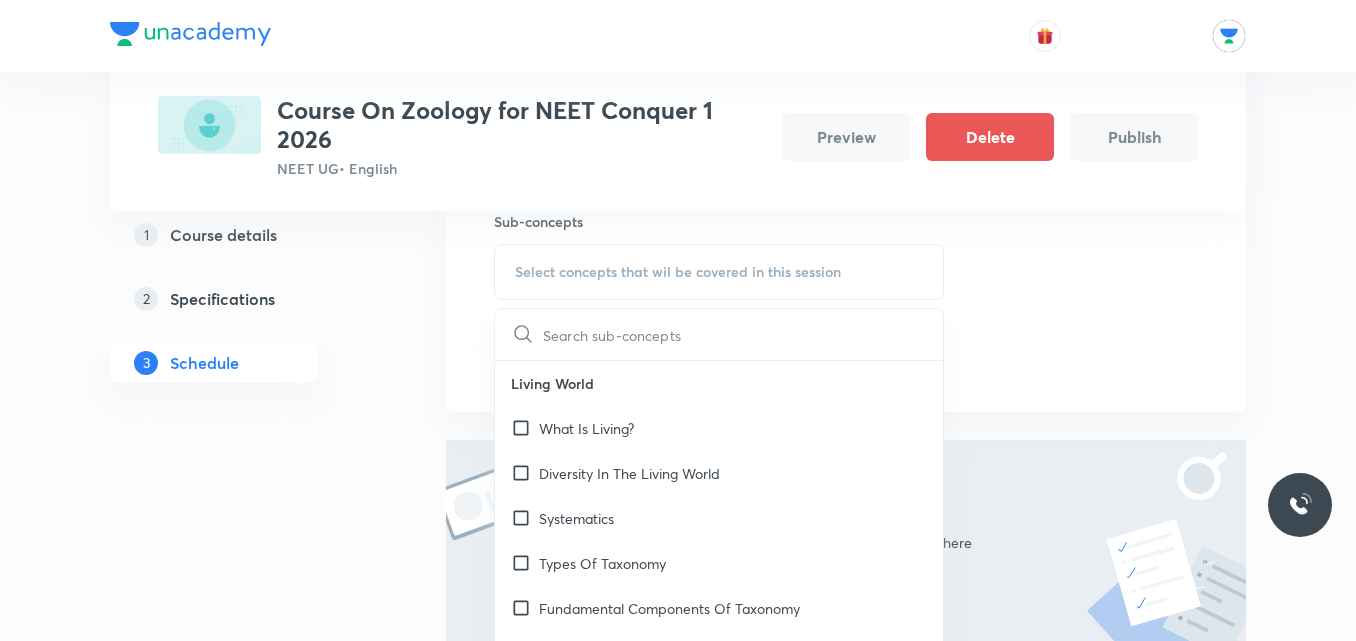 click on "Diversity In The Living World" at bounding box center (629, 473) 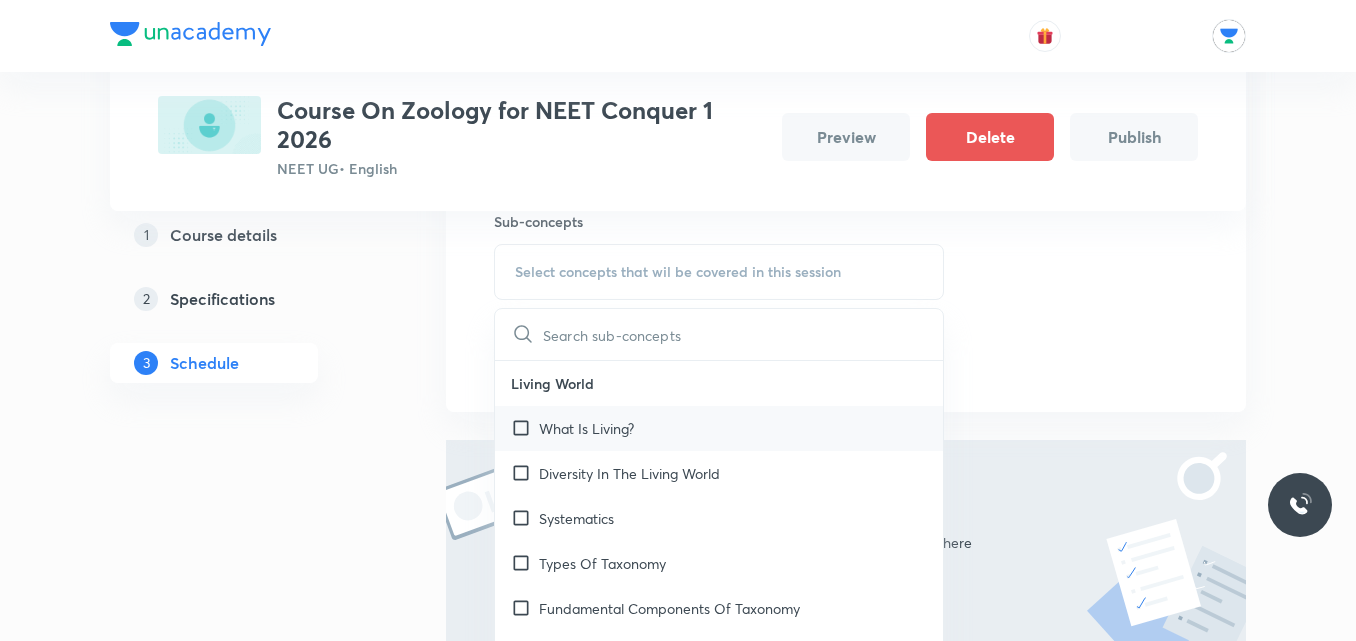 checkbox on "true" 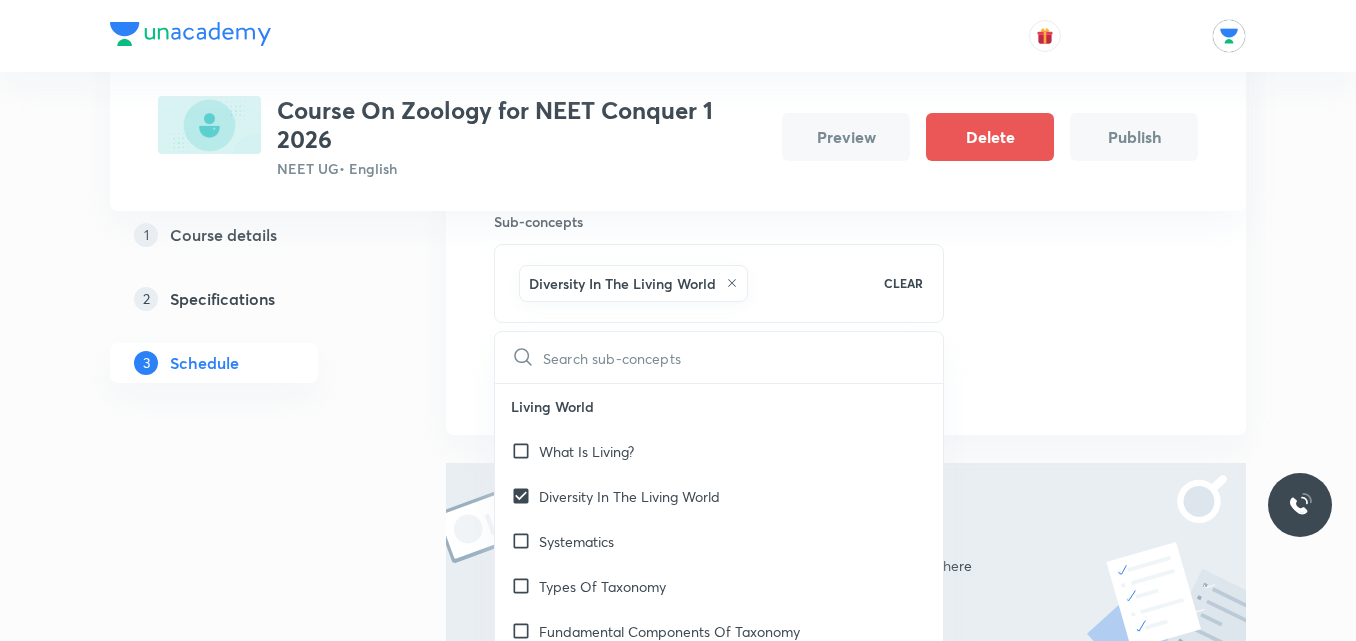 click on "1 Course details 2 Specifications 3 Schedule" at bounding box center [246, 311] 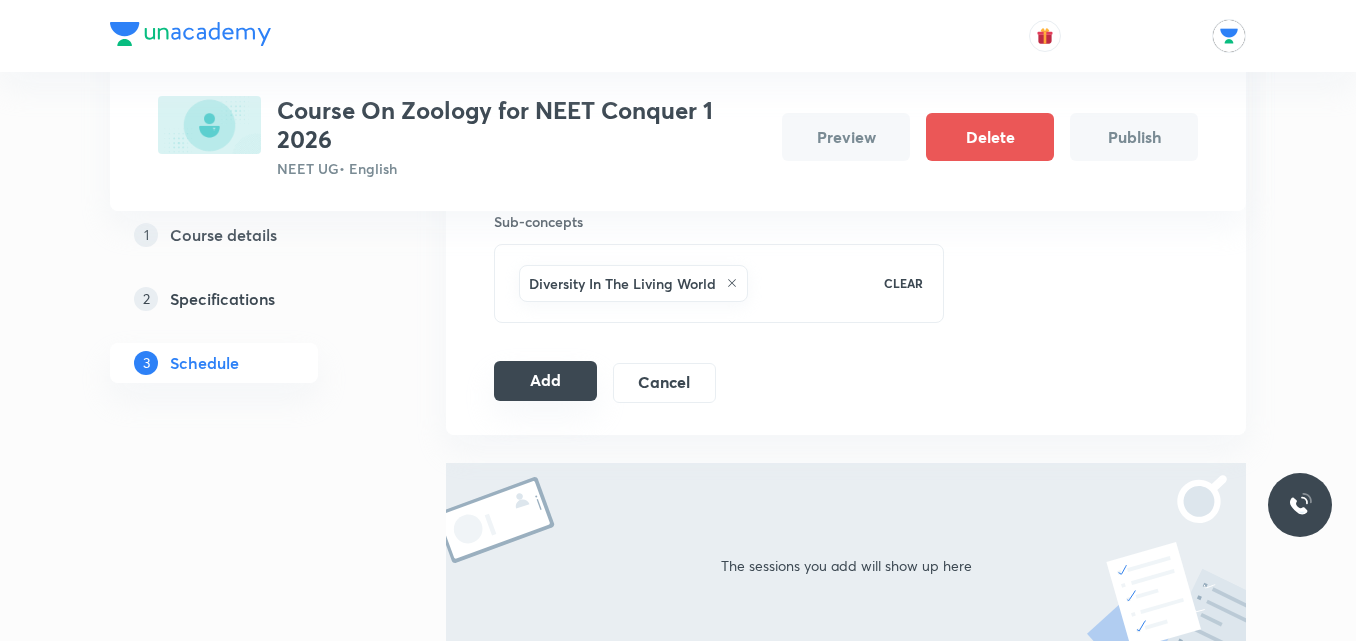 click on "Add" at bounding box center (545, 381) 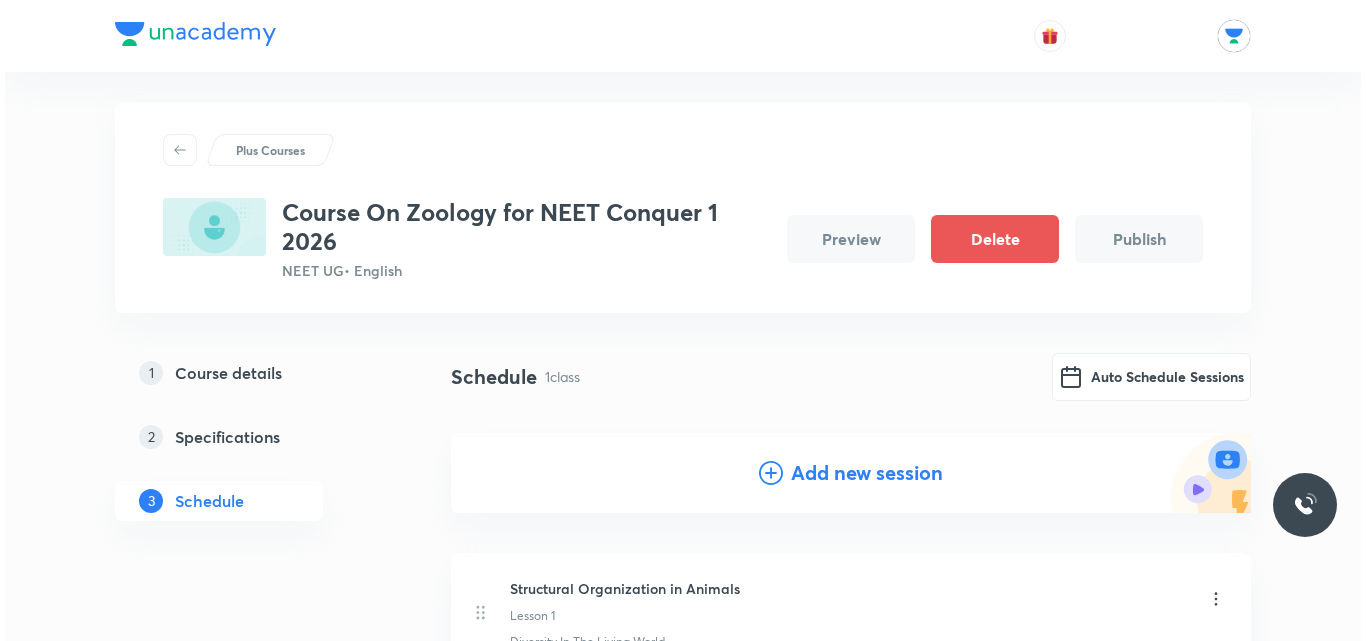 scroll, scrollTop: 0, scrollLeft: 0, axis: both 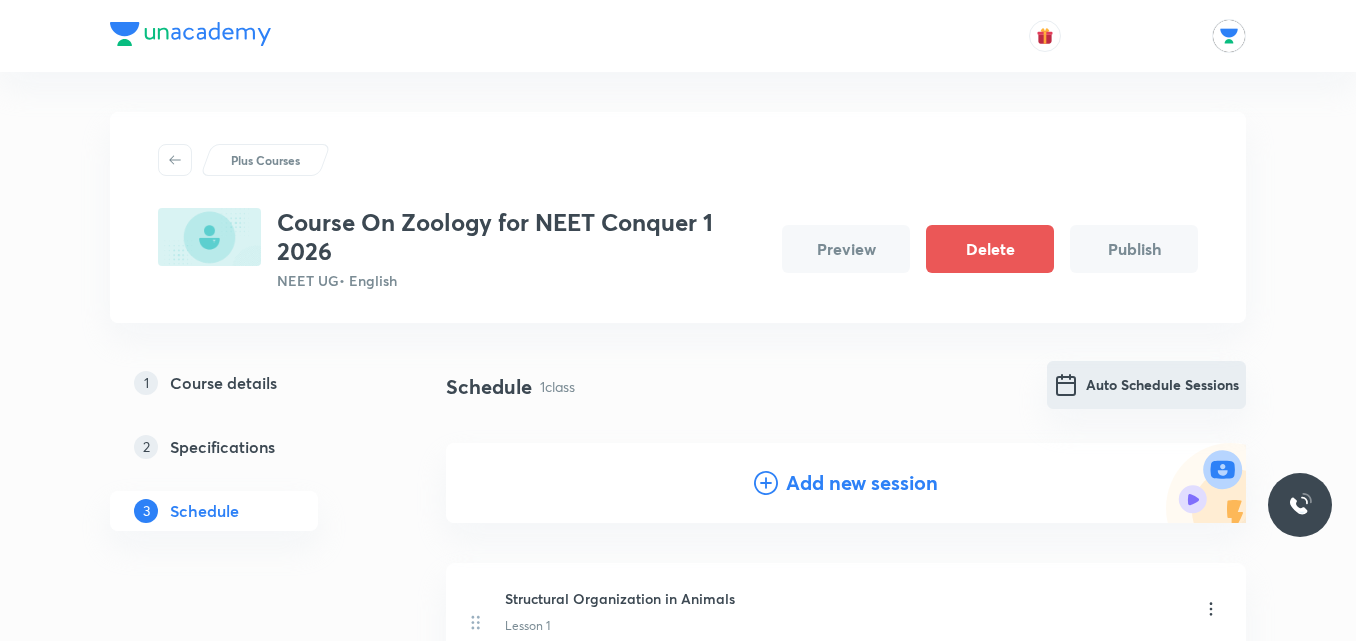 click on "Auto Schedule Sessions" at bounding box center [1146, 385] 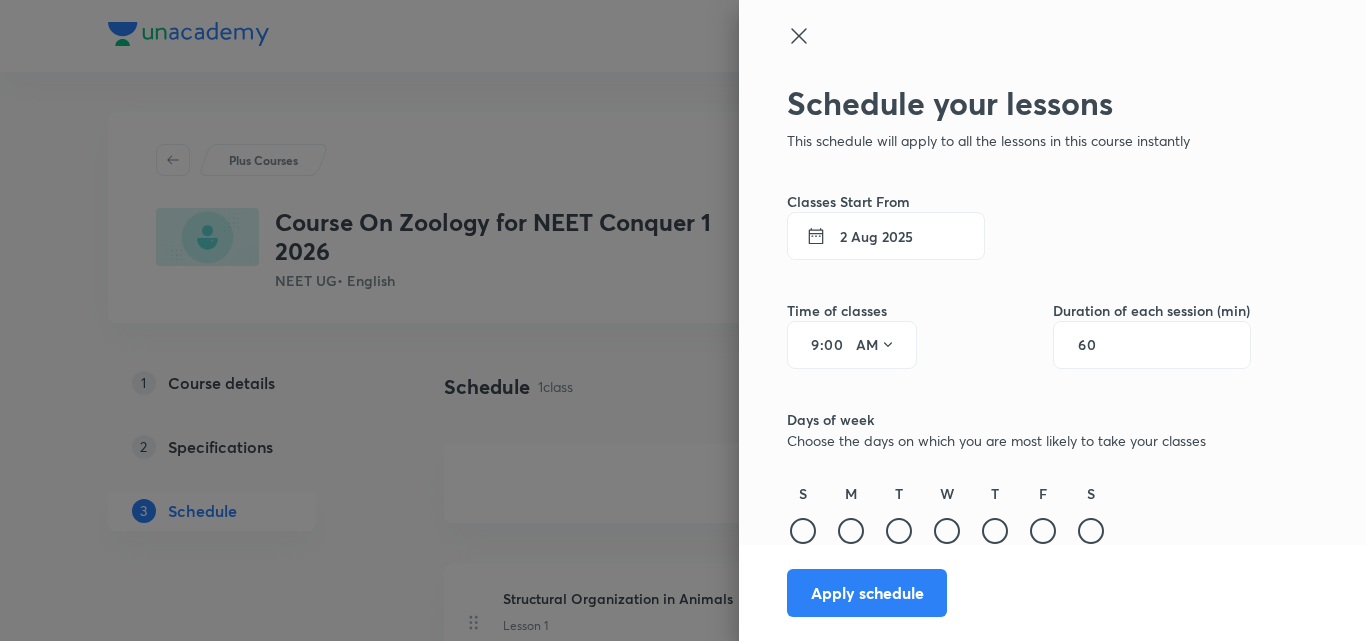 click on "2 Aug 2025" at bounding box center [886, 236] 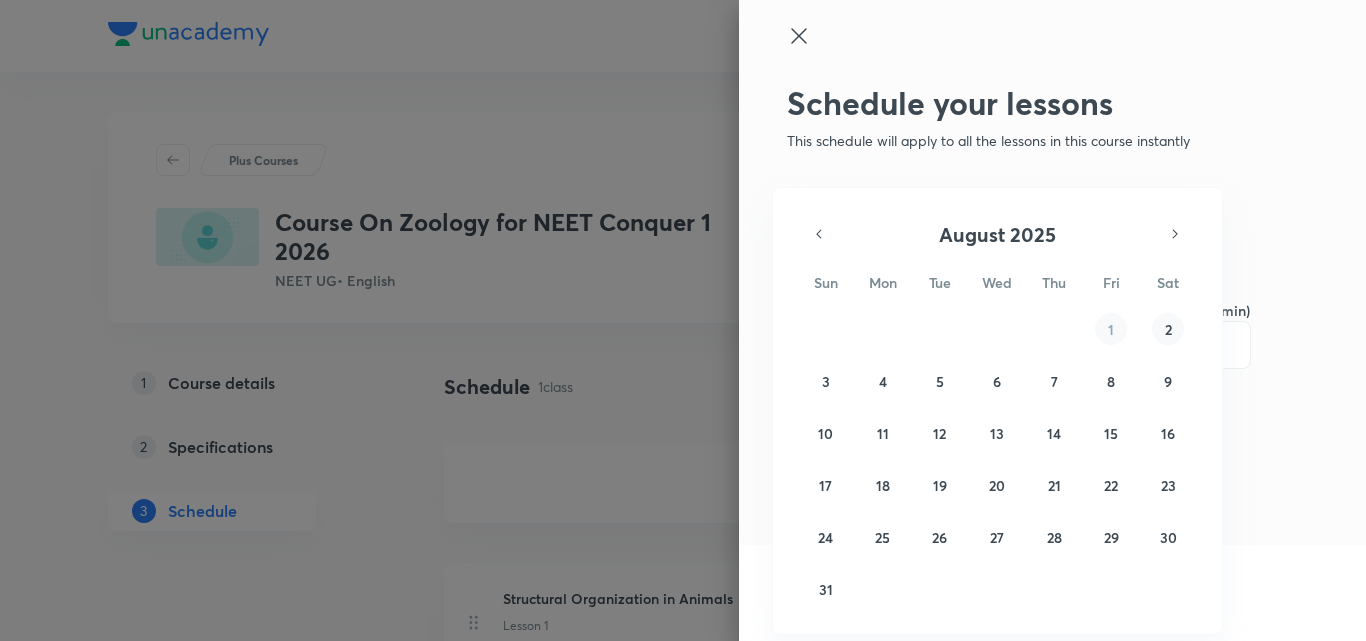 click on "2" at bounding box center (1168, 329) 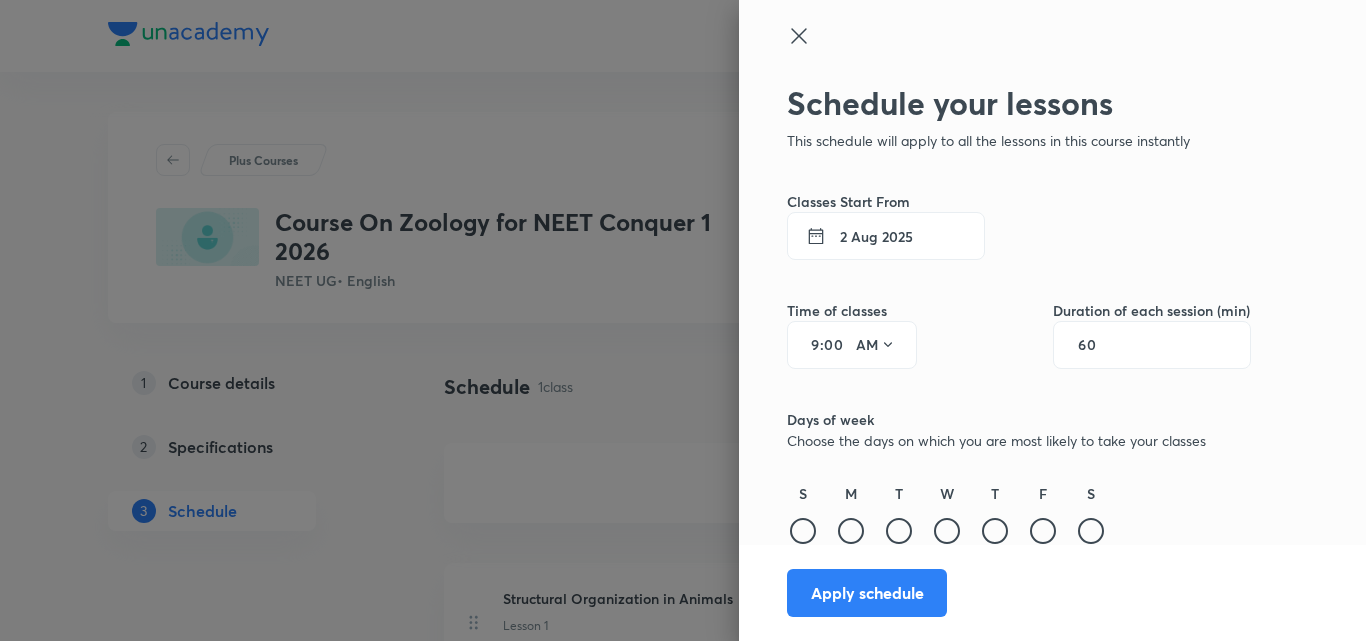 click on "9" at bounding box center (808, 345) 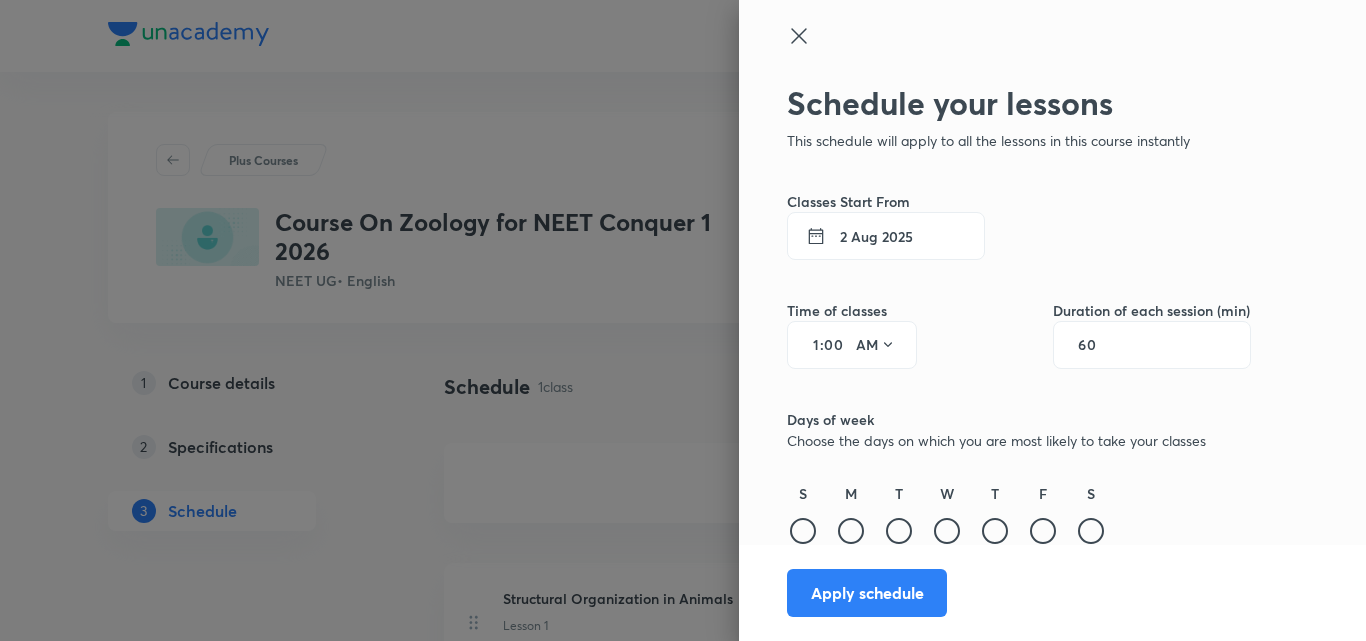 type on "12" 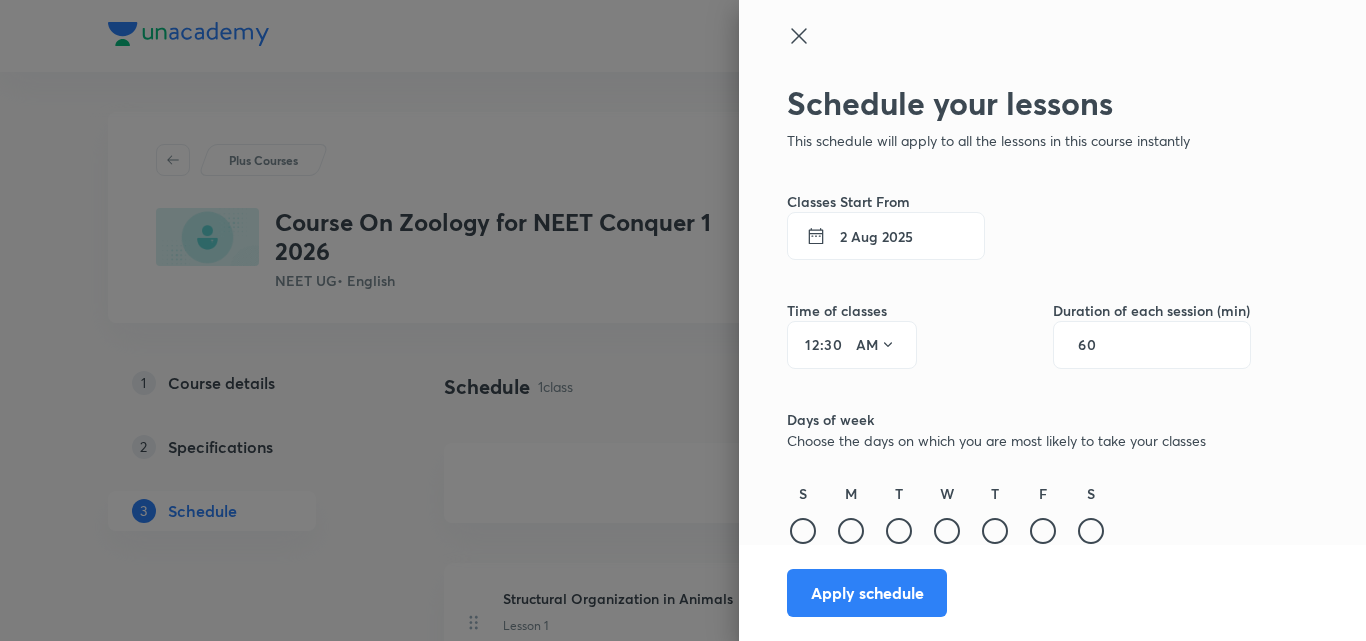 type on "30" 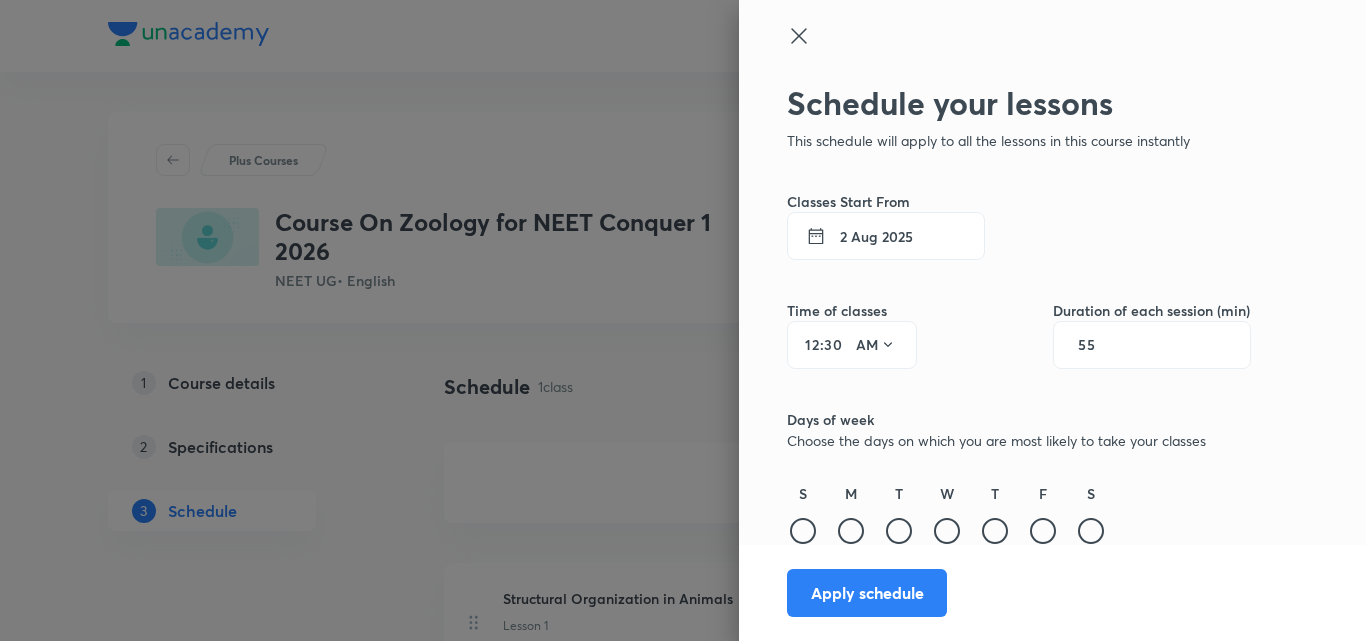 scroll, scrollTop: 1, scrollLeft: 0, axis: vertical 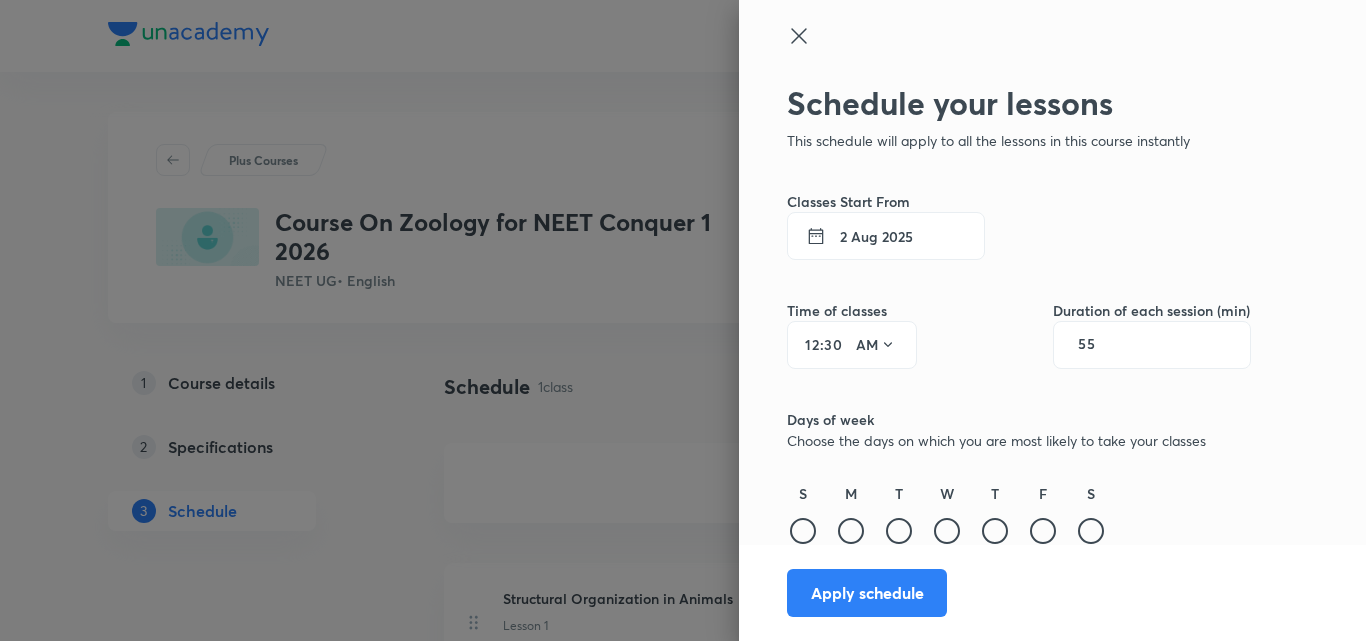 type on "55" 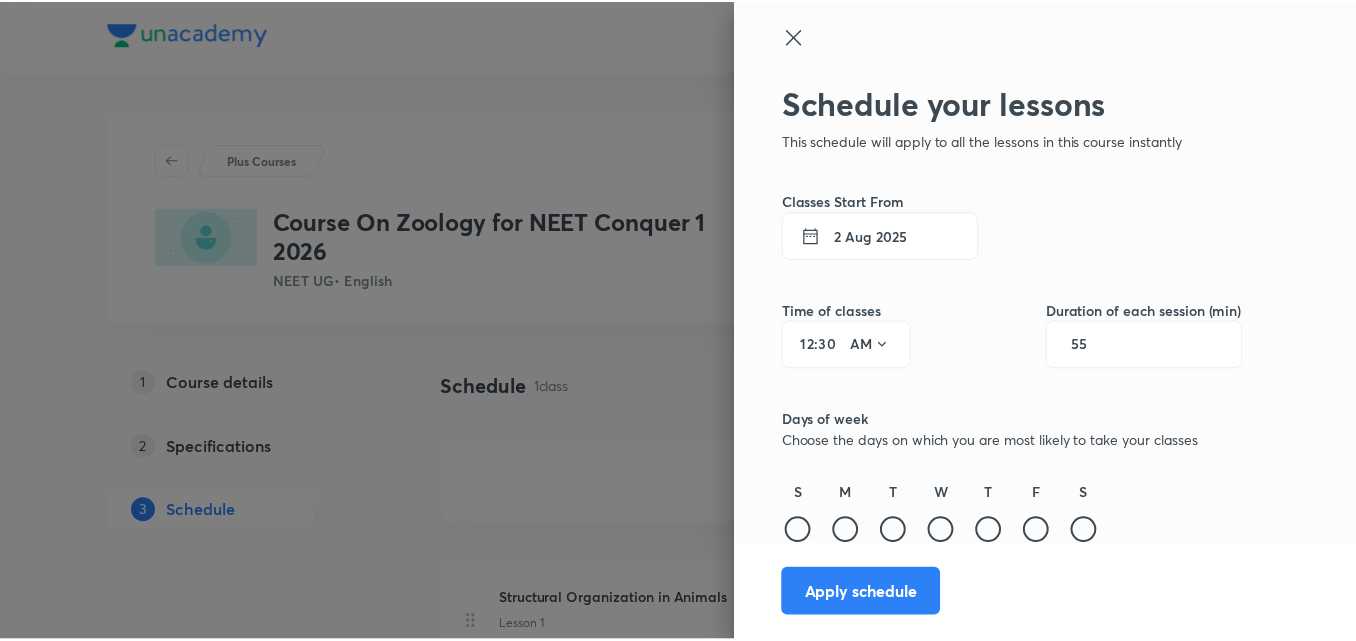 scroll, scrollTop: 99, scrollLeft: 0, axis: vertical 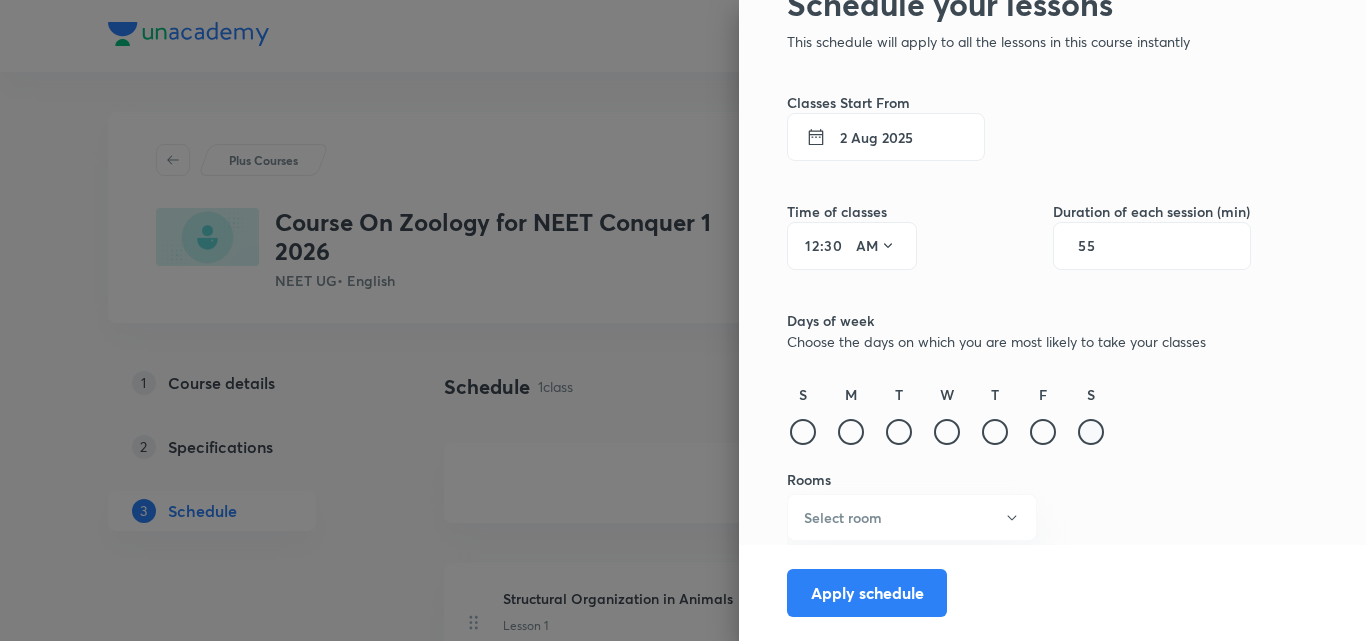 click at bounding box center [1091, 432] 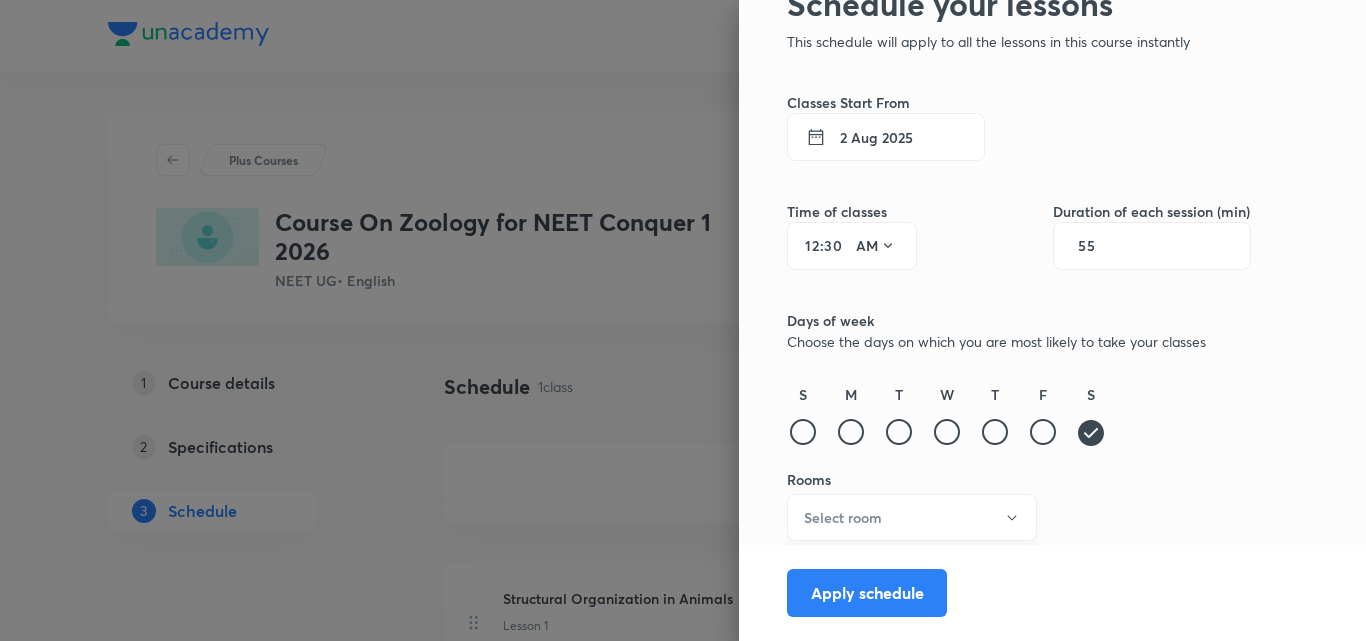 click on "Select room" at bounding box center [912, 517] 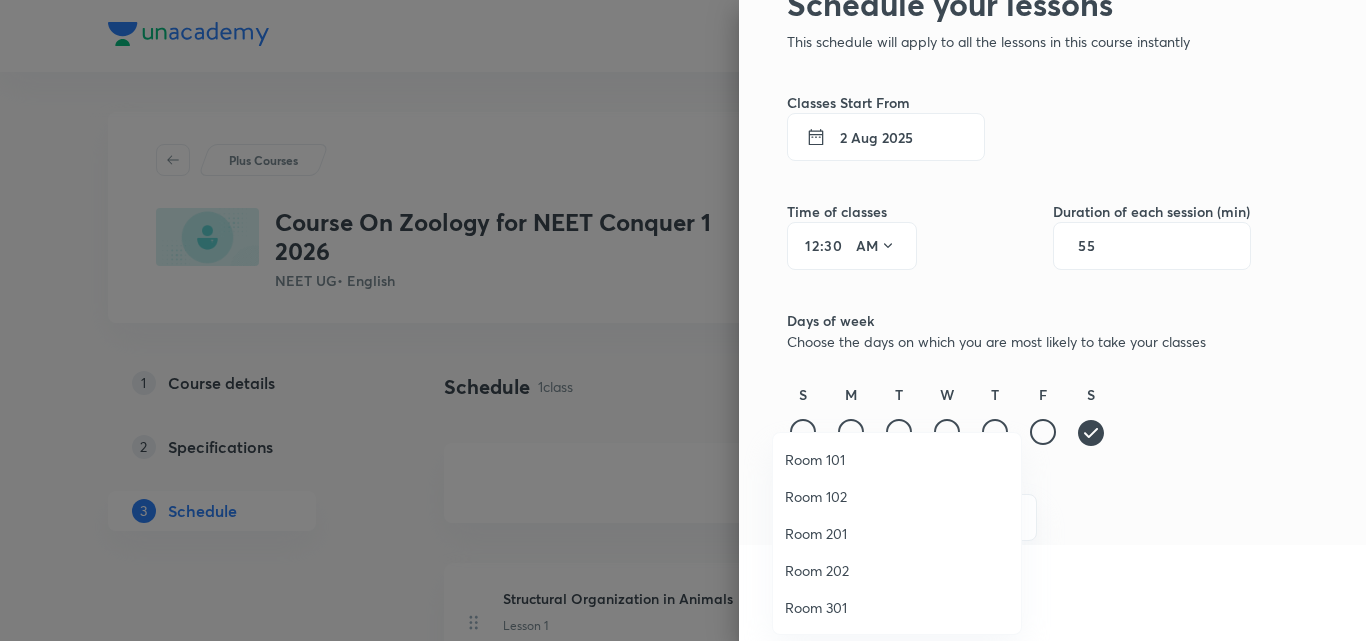 click on "Room 102" at bounding box center (897, 496) 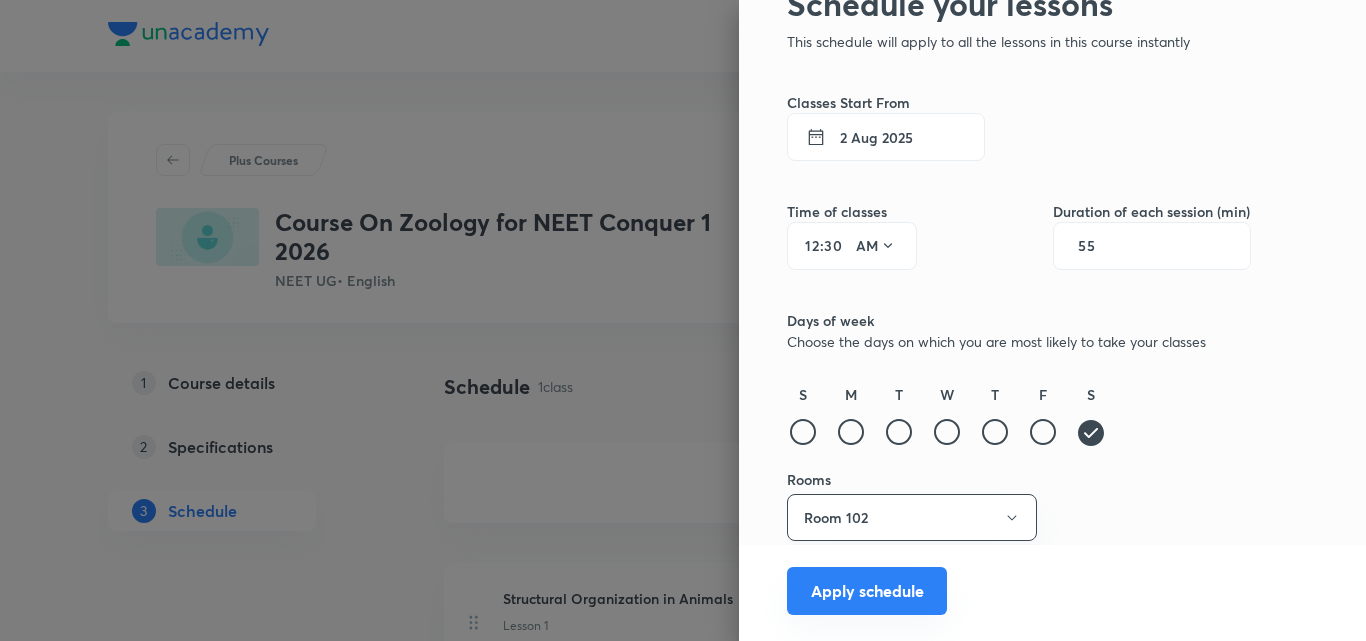 click on "Apply schedule" at bounding box center [867, 591] 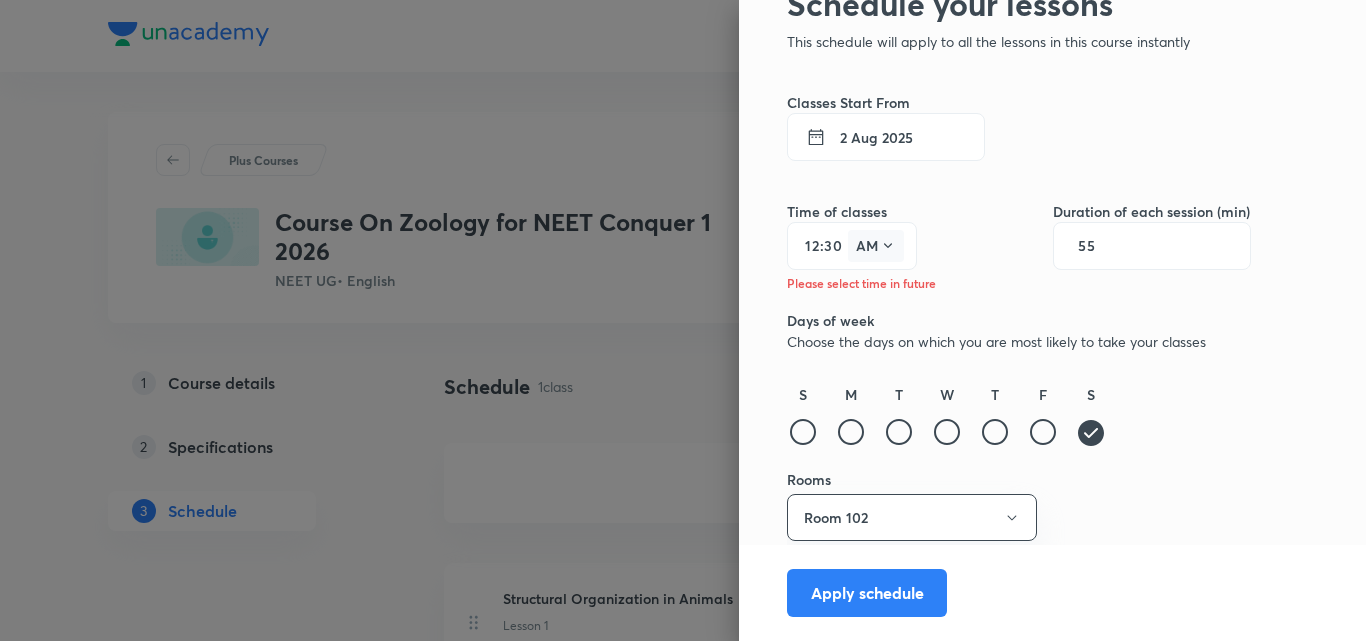 click 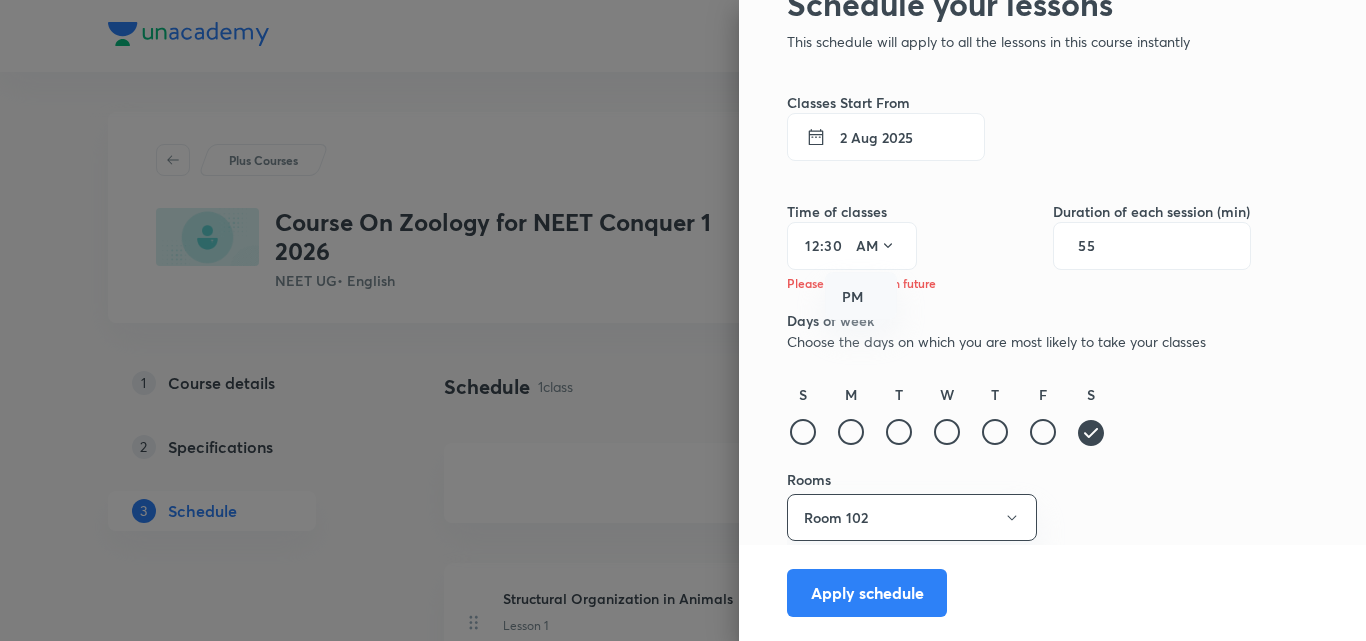 click on "PM" at bounding box center (862, 297) 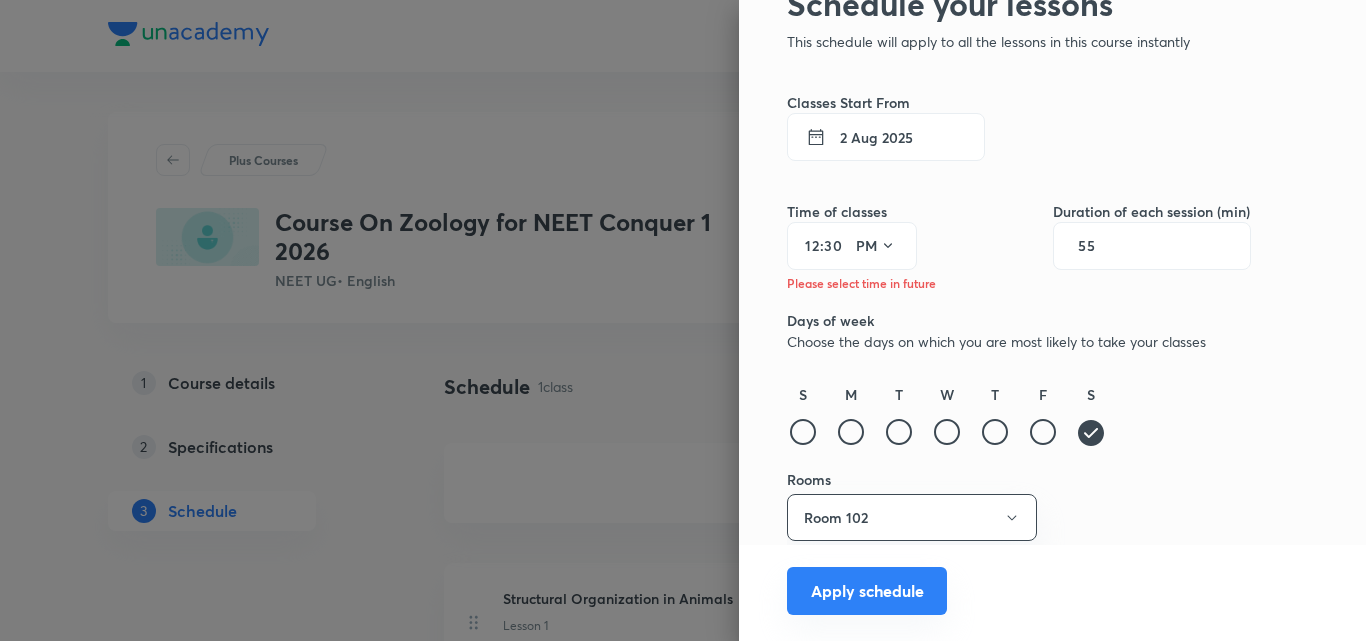 click on "Apply schedule" at bounding box center (867, 591) 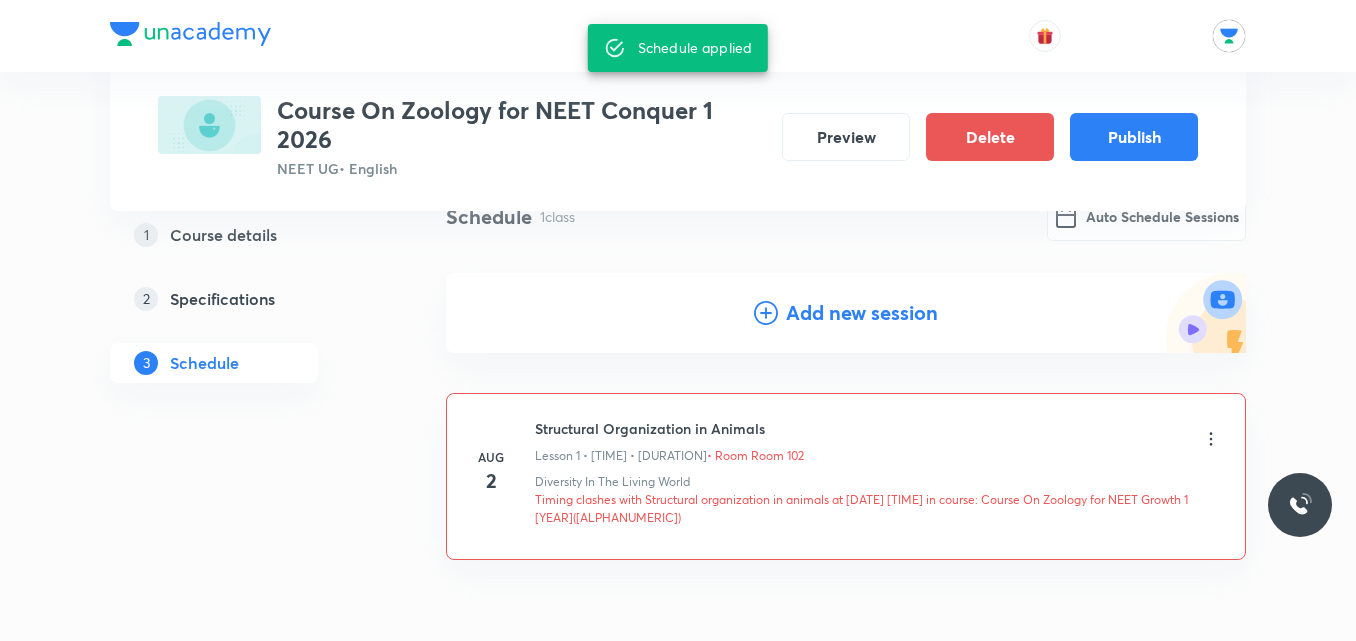 scroll, scrollTop: 182, scrollLeft: 0, axis: vertical 